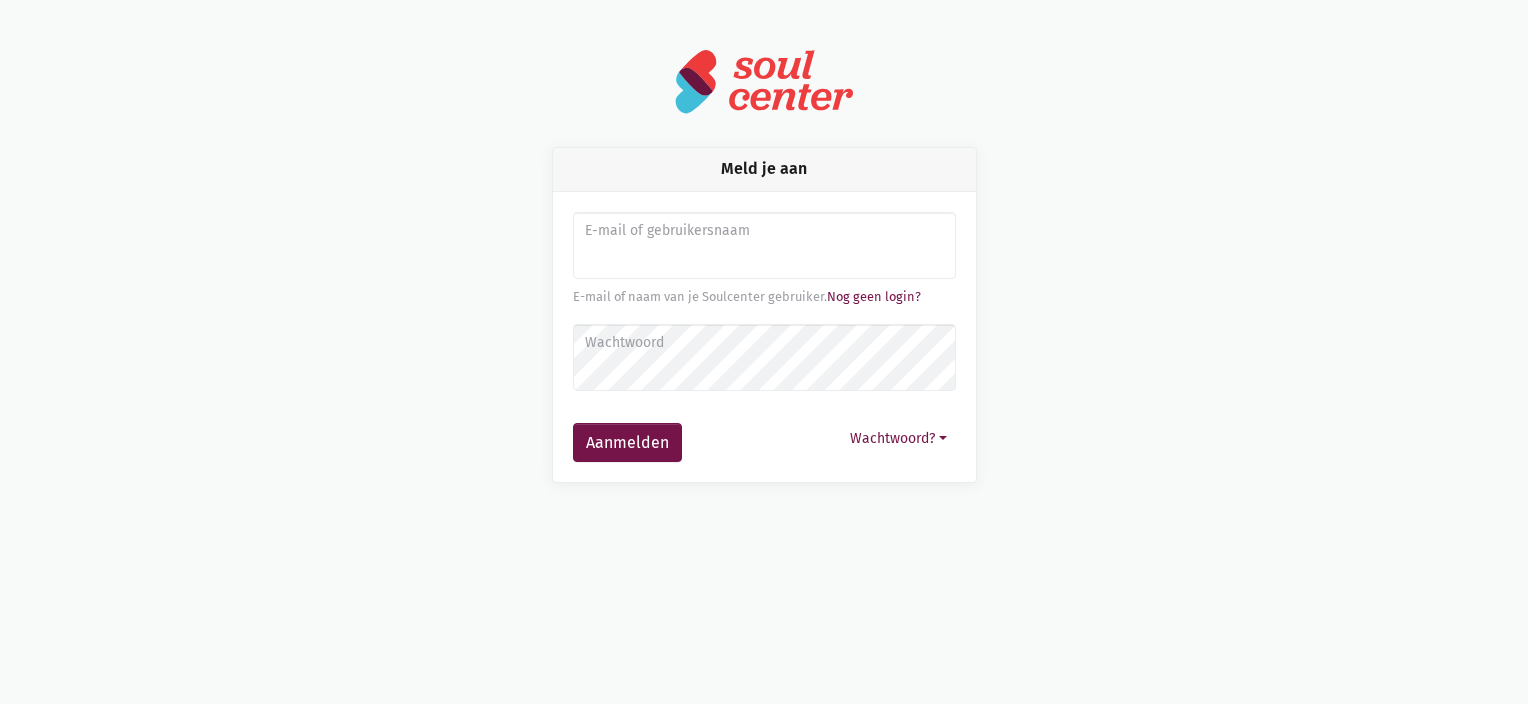 scroll, scrollTop: 0, scrollLeft: 0, axis: both 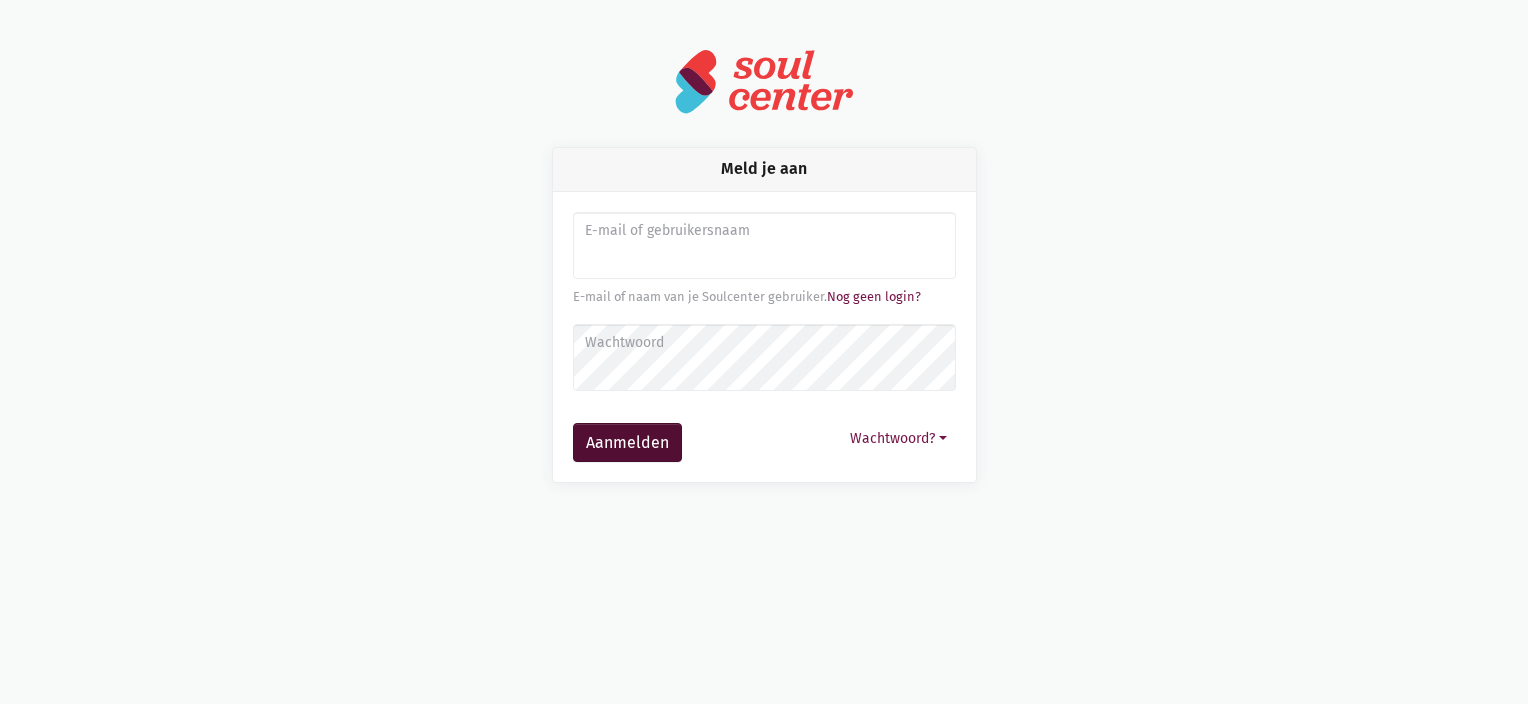 type on "[PERSON_NAME][EMAIL_ADDRESS][DOMAIN_NAME]" 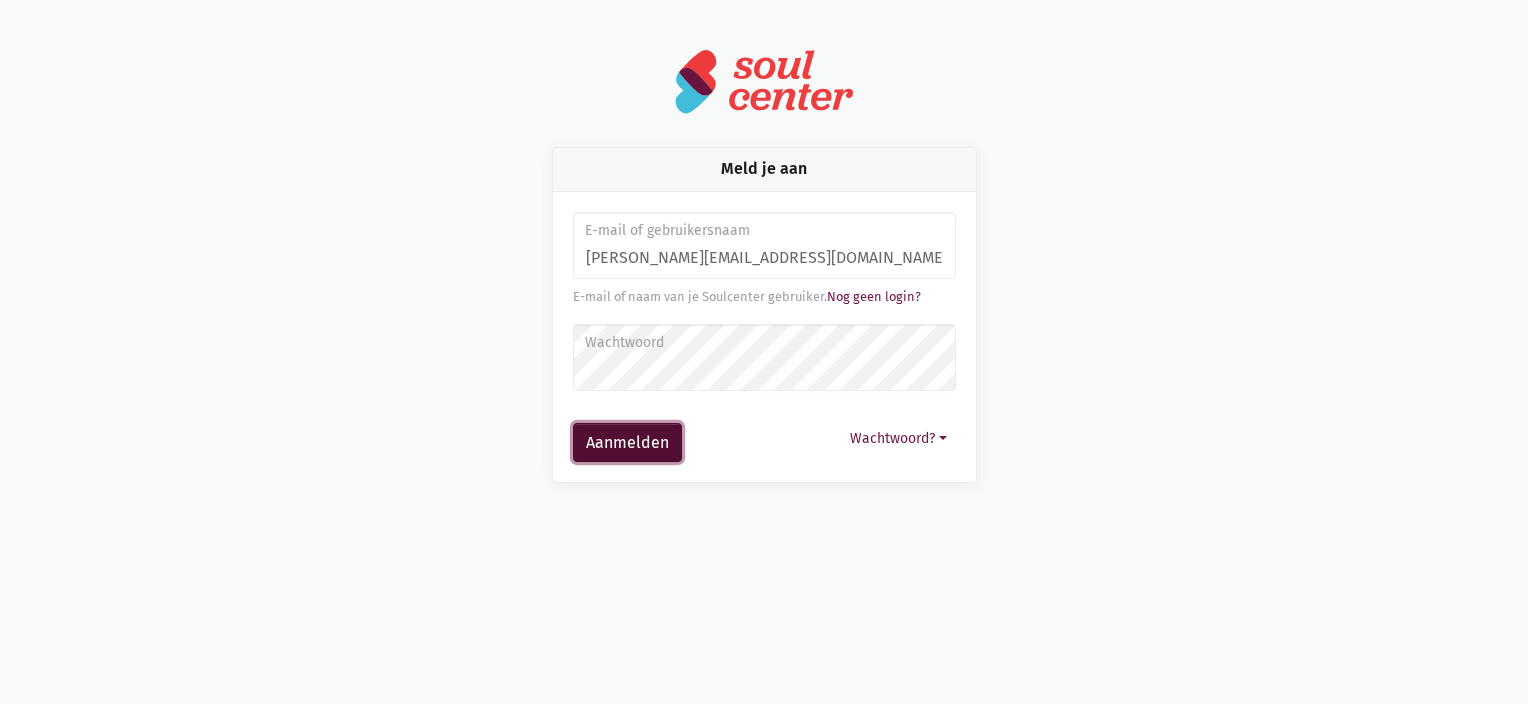 click on "Aanmelden" at bounding box center (627, 443) 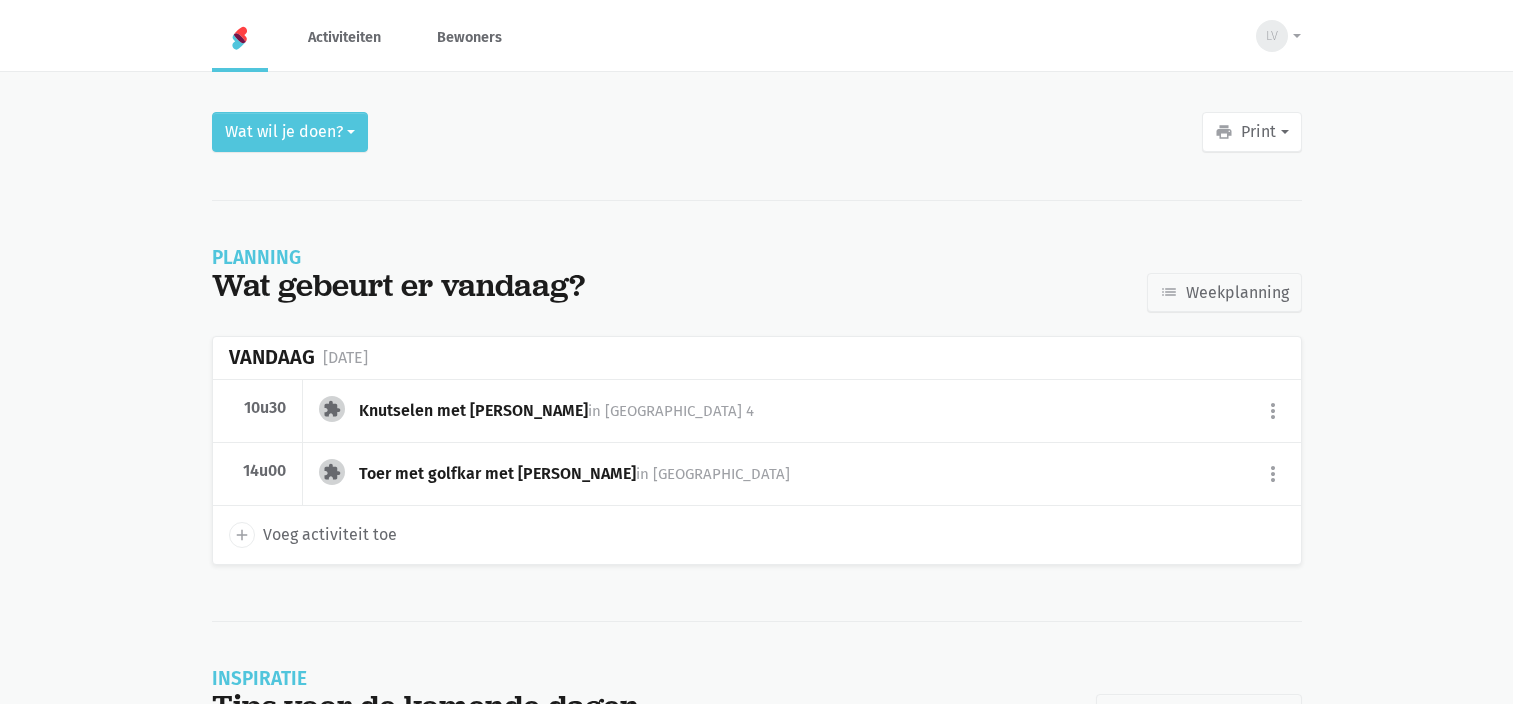 scroll, scrollTop: 0, scrollLeft: 0, axis: both 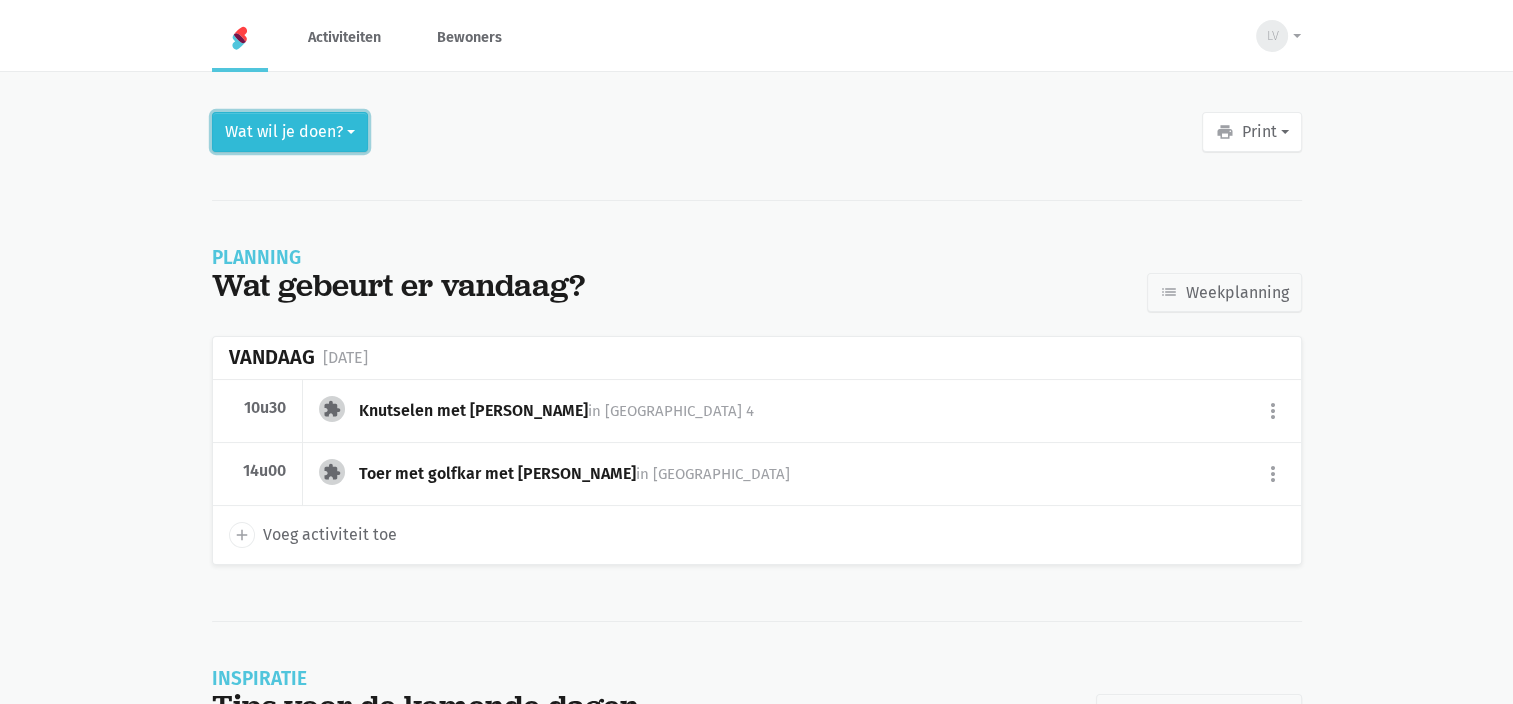 click on "Wat wil je doen?" at bounding box center (290, 132) 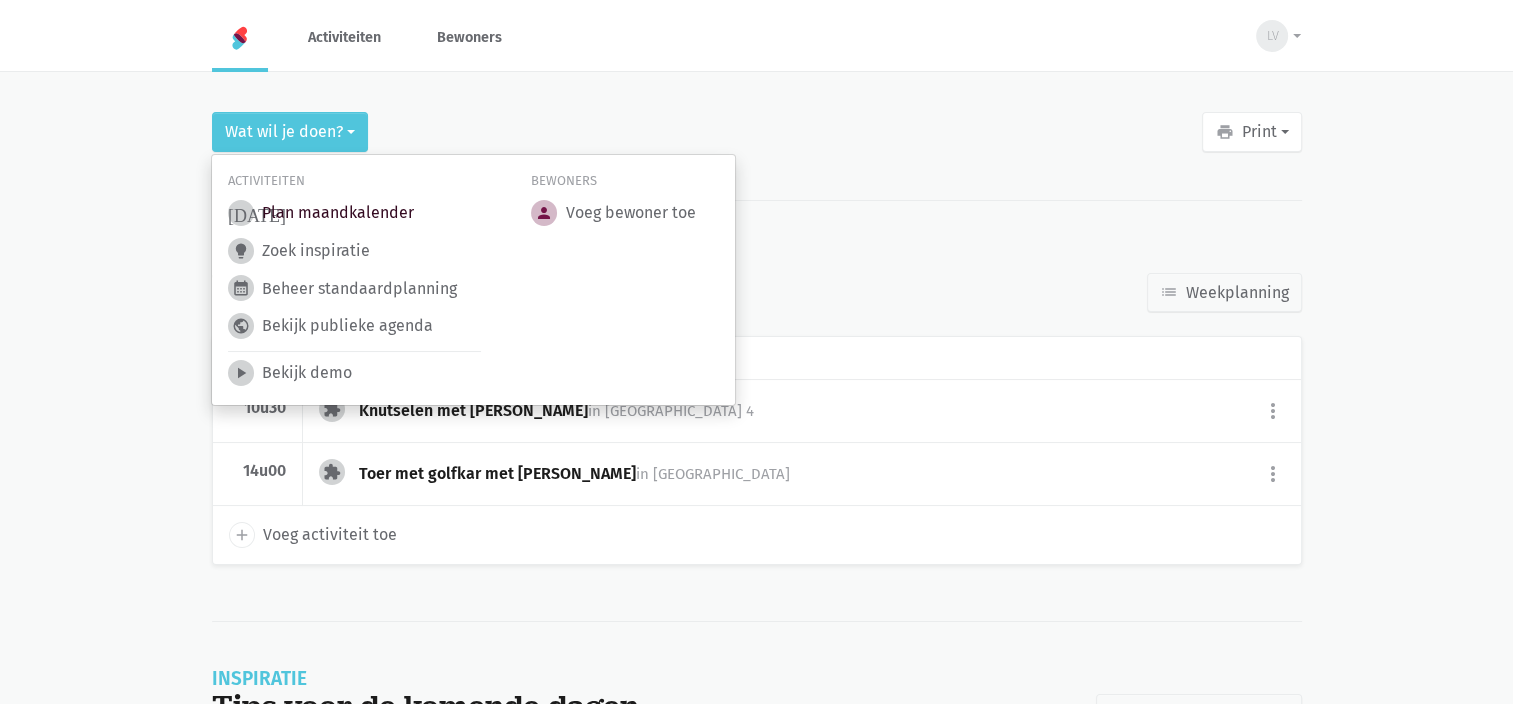 click on "today
Plan maandkalender" at bounding box center (321, 213) 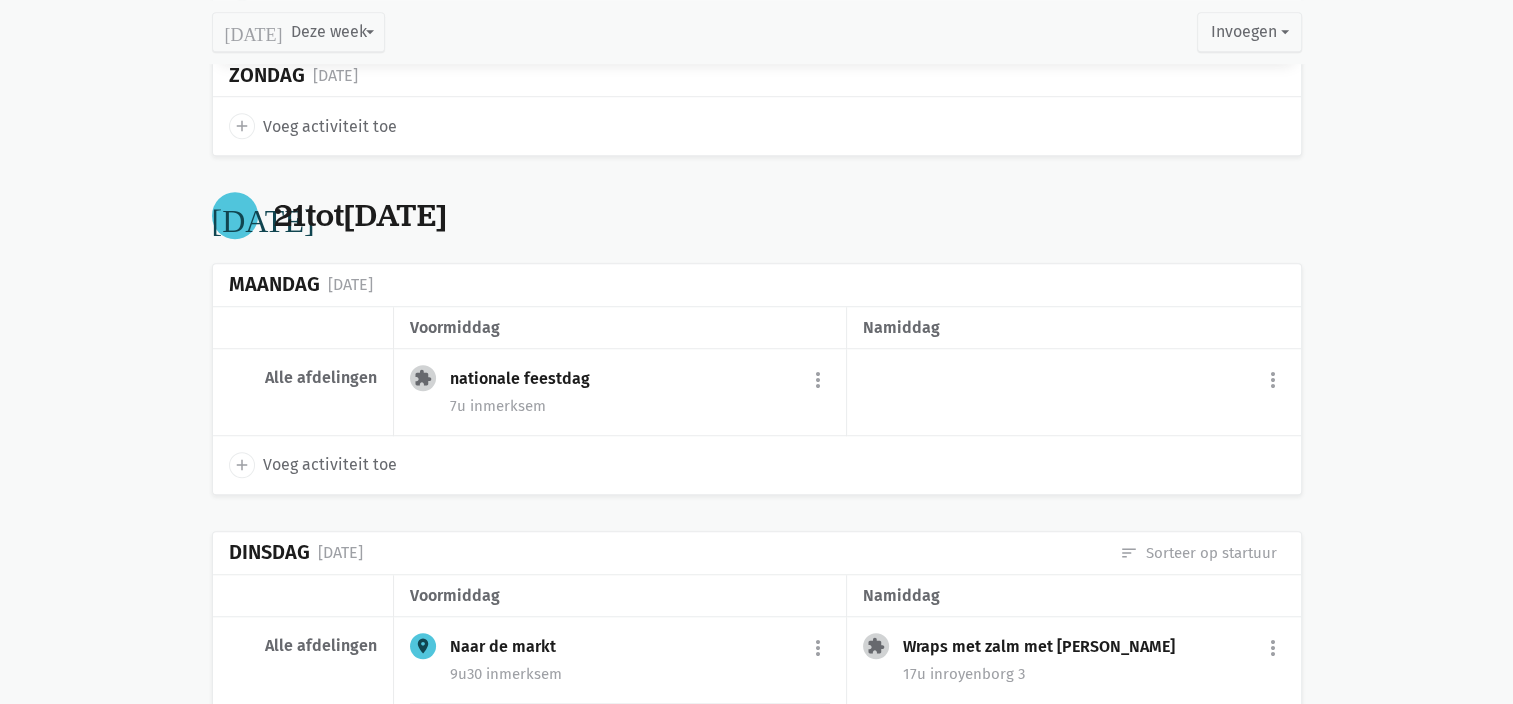 scroll, scrollTop: 1500, scrollLeft: 0, axis: vertical 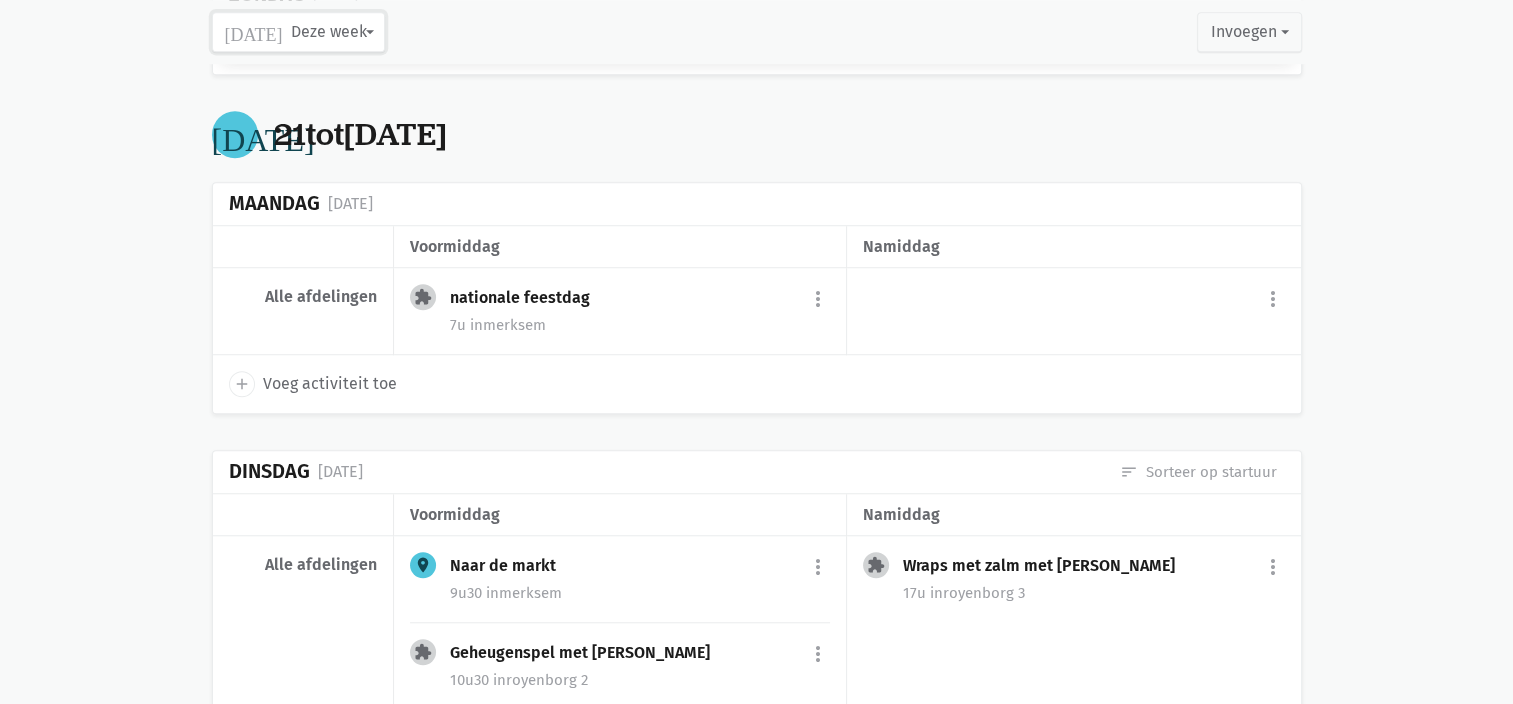 click on "[DATE]
Deze week" at bounding box center (298, 32) 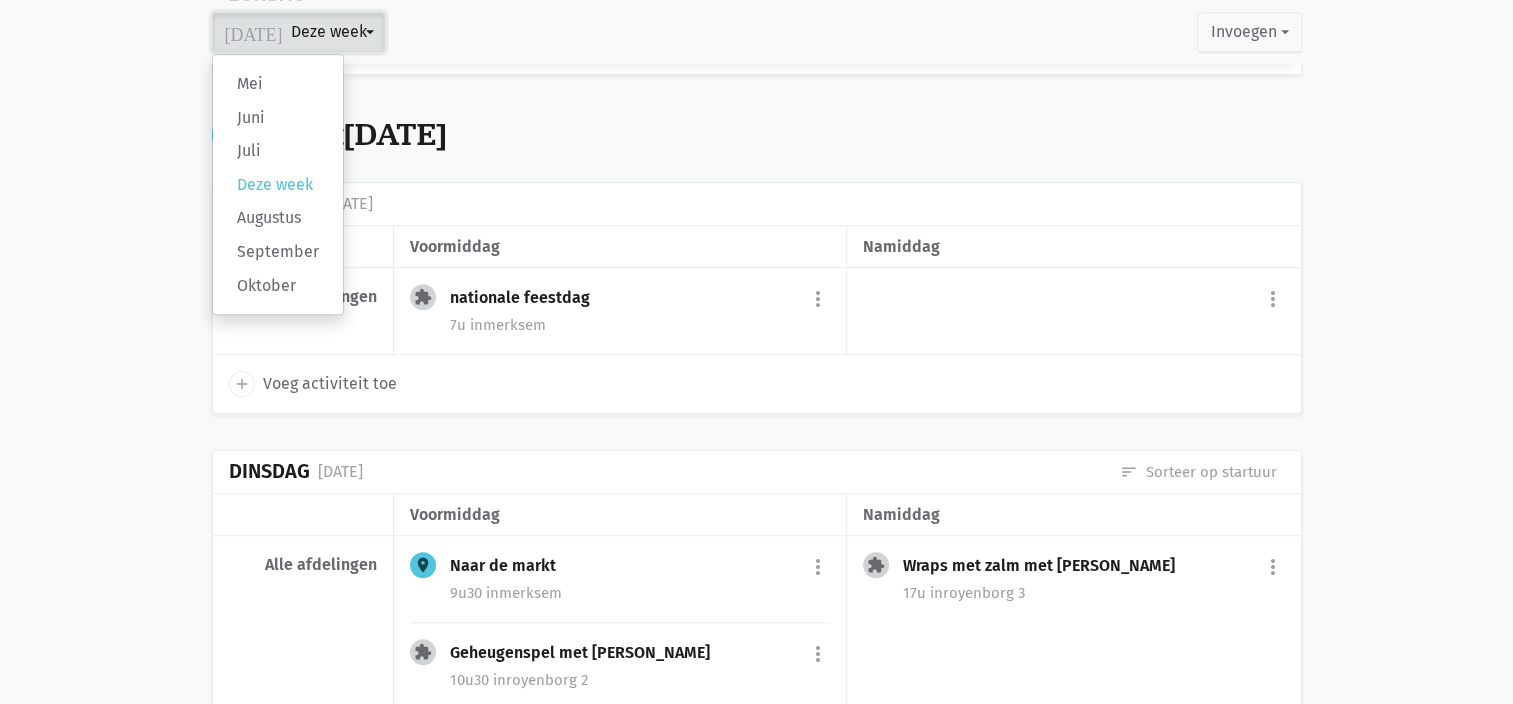 click on "[DATE]
Deze week" at bounding box center (298, 32) 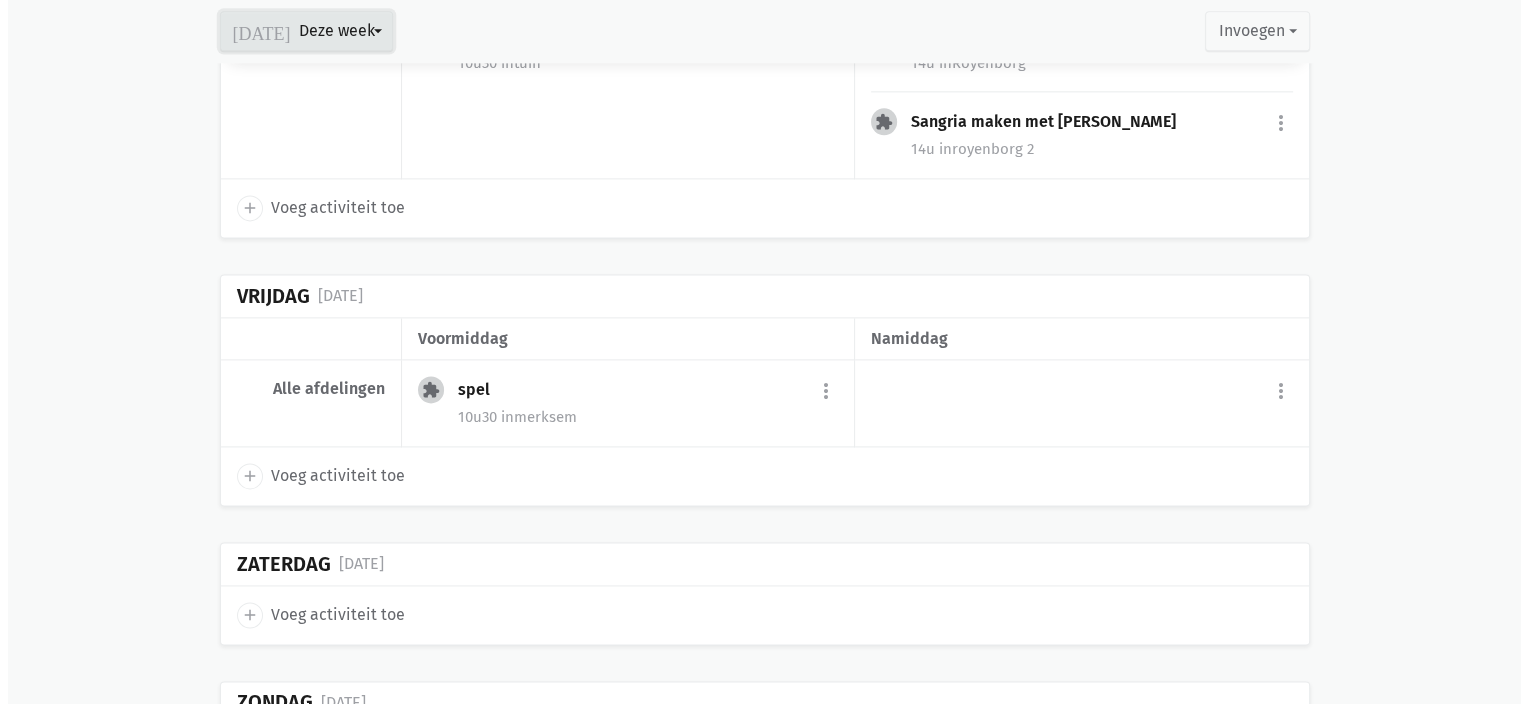 scroll, scrollTop: 2700, scrollLeft: 0, axis: vertical 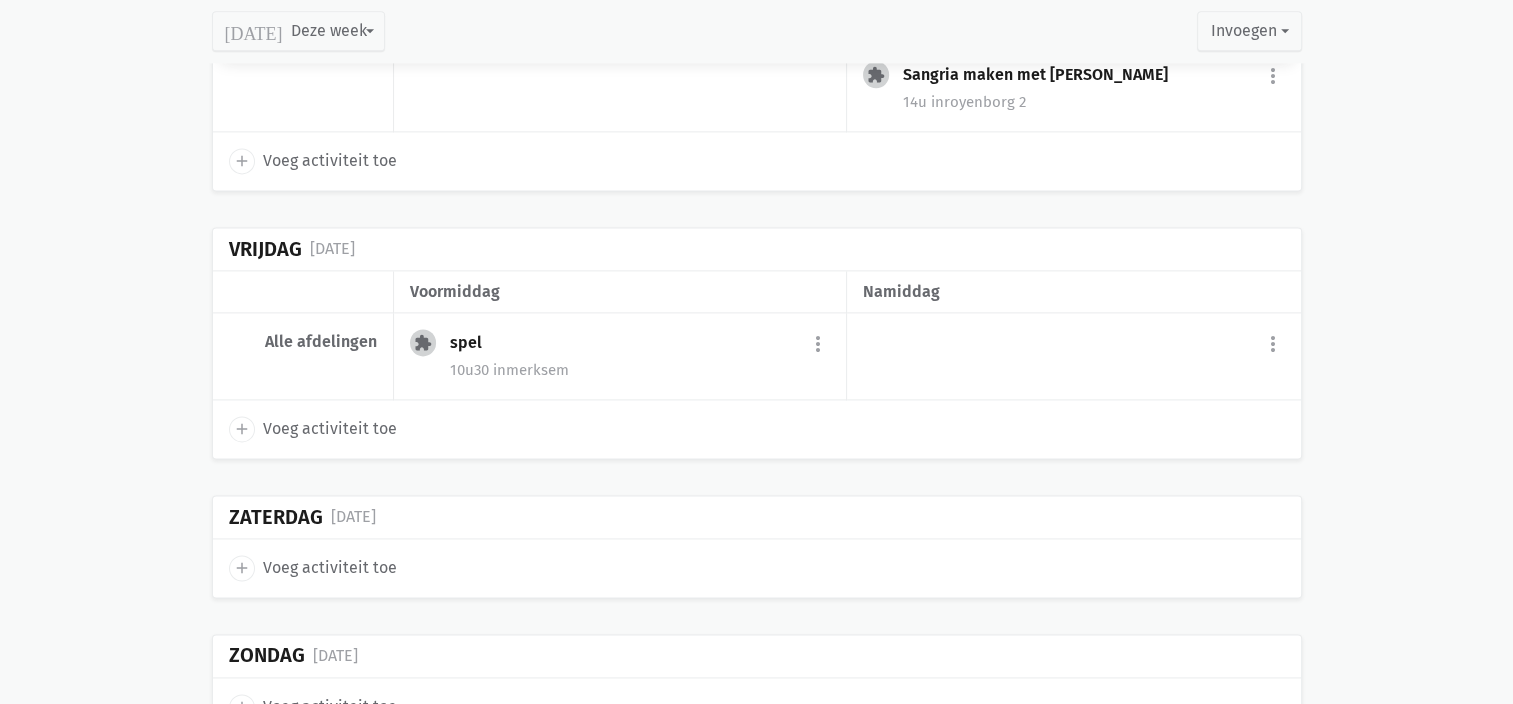 click on "spel" at bounding box center [474, 343] 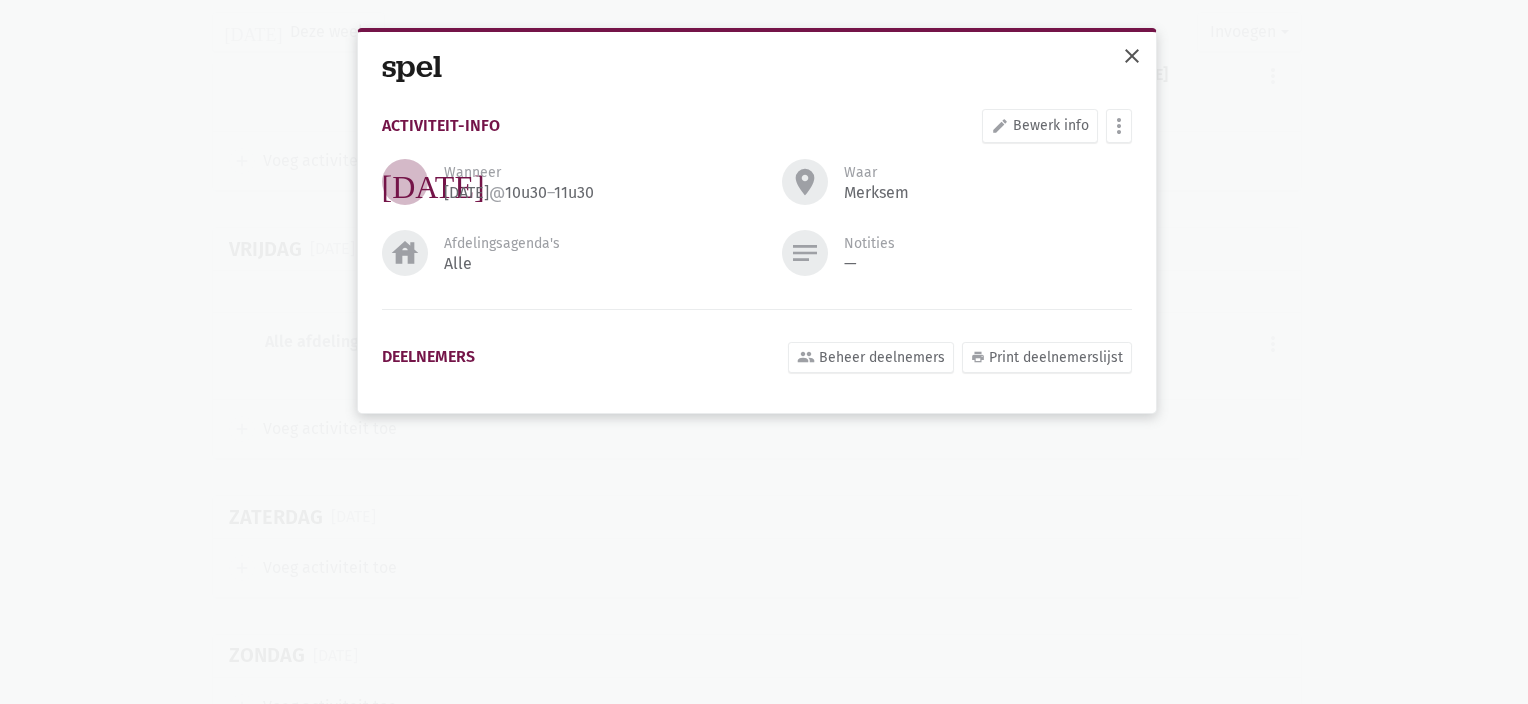 click on "close" at bounding box center [1132, 56] 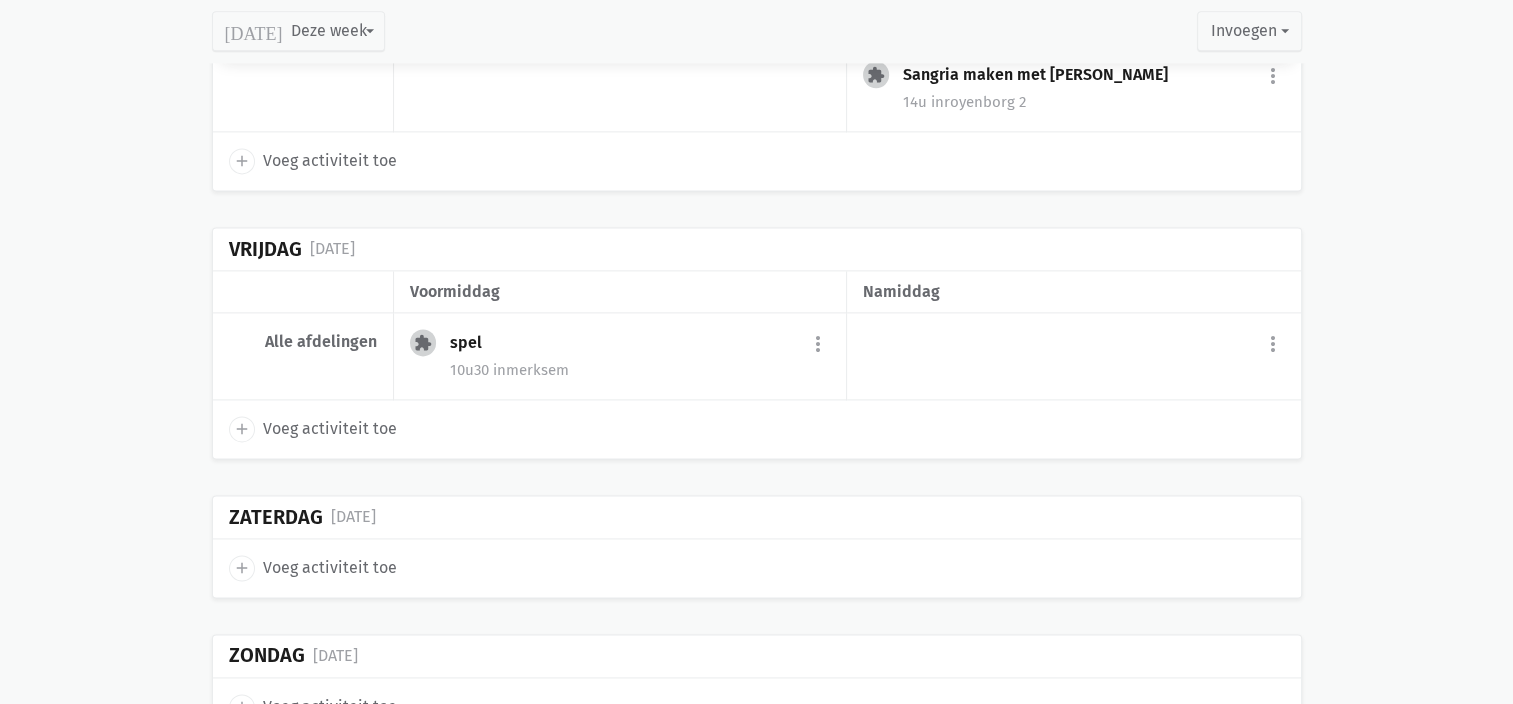 click on "spel" at bounding box center (474, 343) 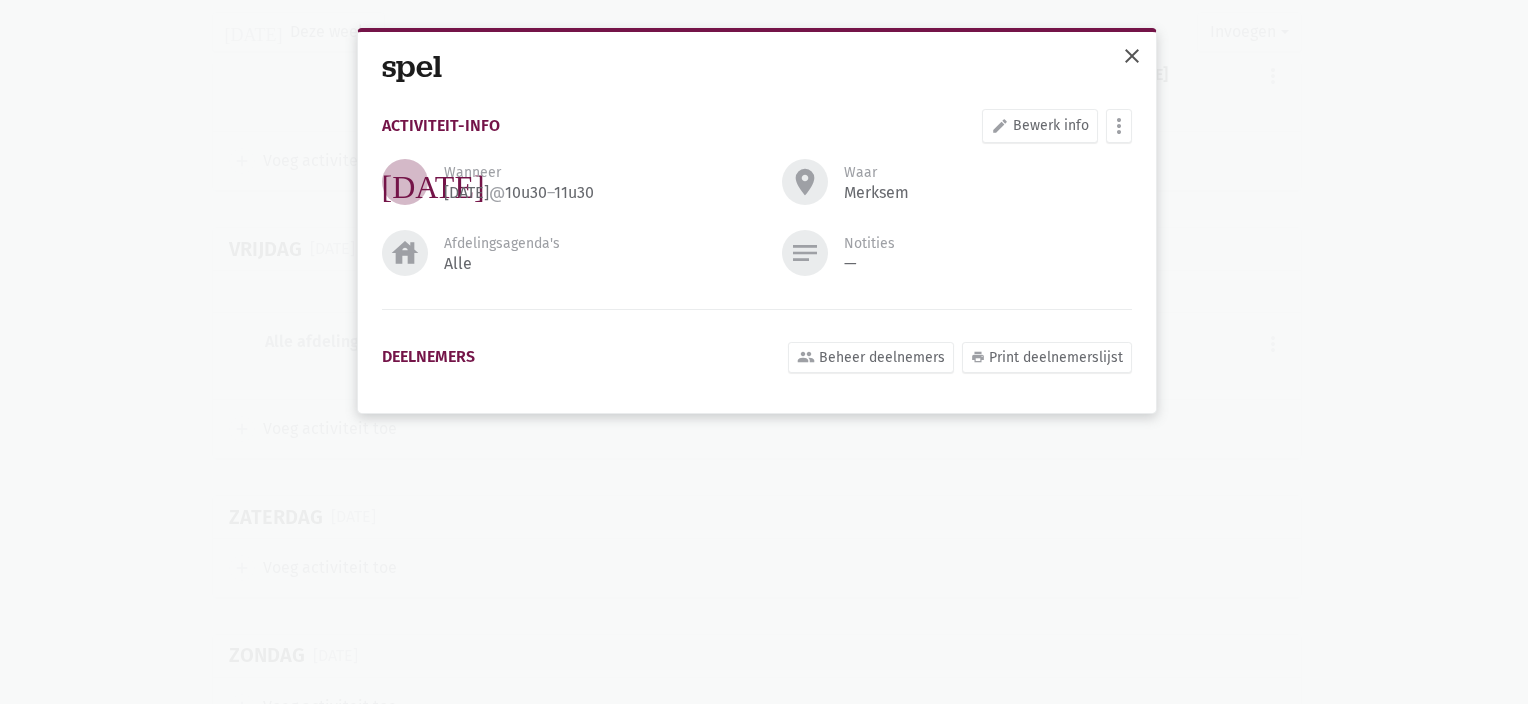 click on "close" at bounding box center [1132, 56] 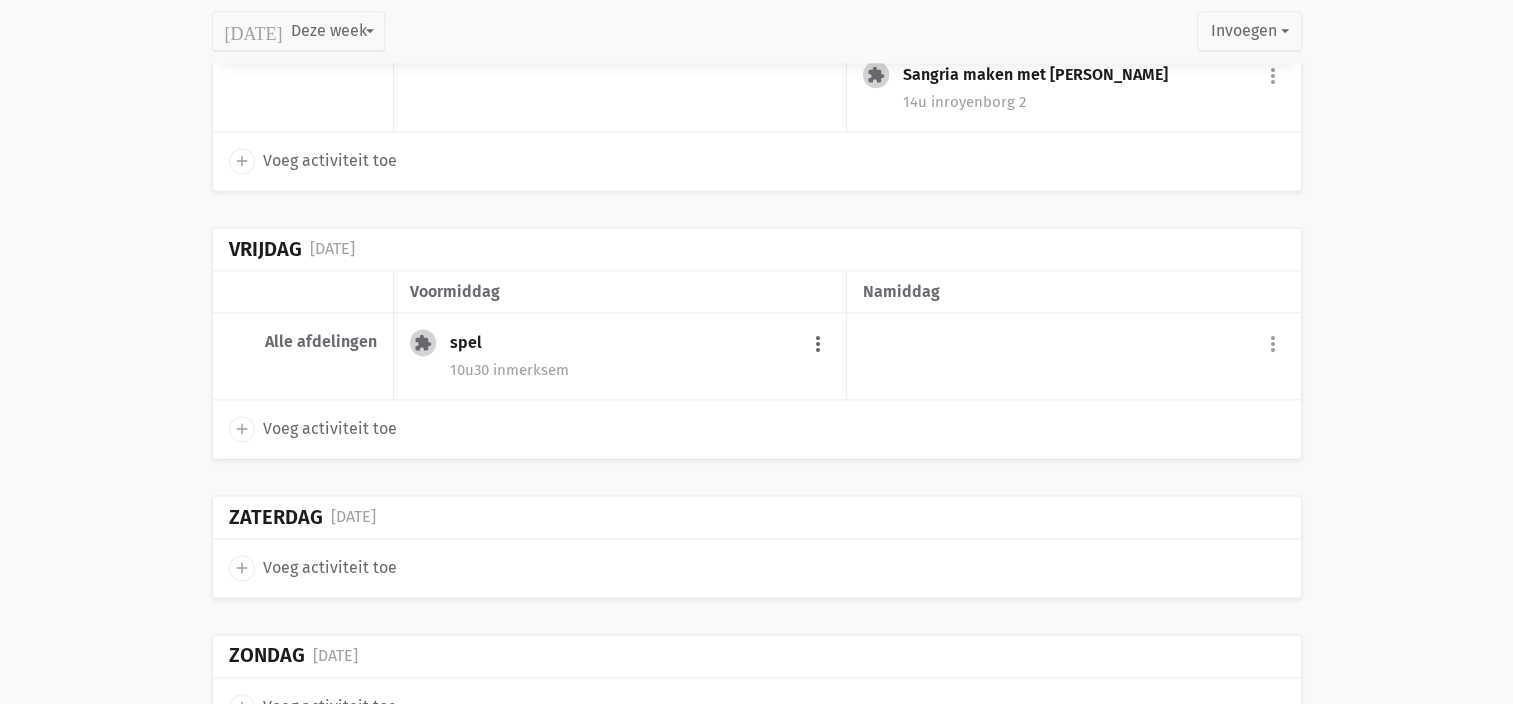 click on "more_vert" at bounding box center [818, 344] 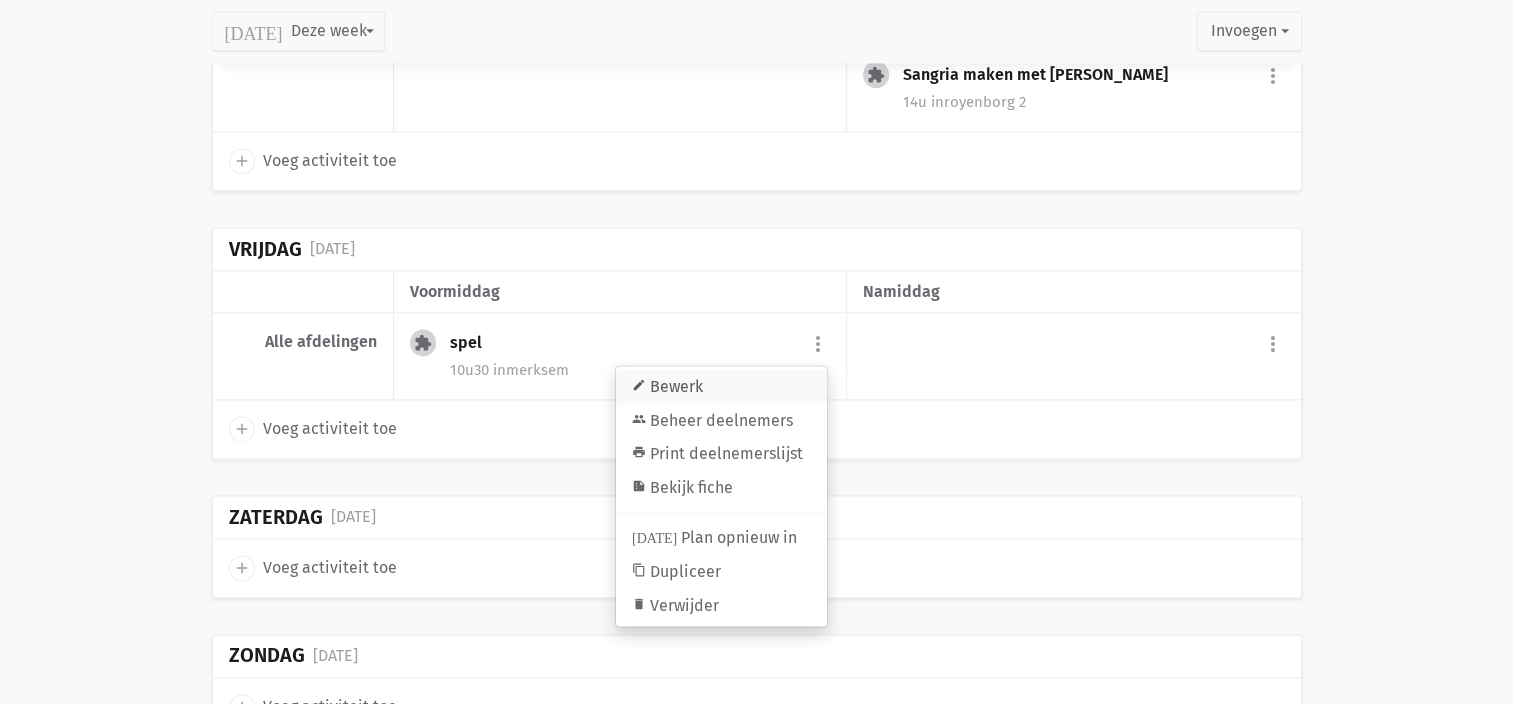click on "edit
Bewerk" at bounding box center (721, 387) 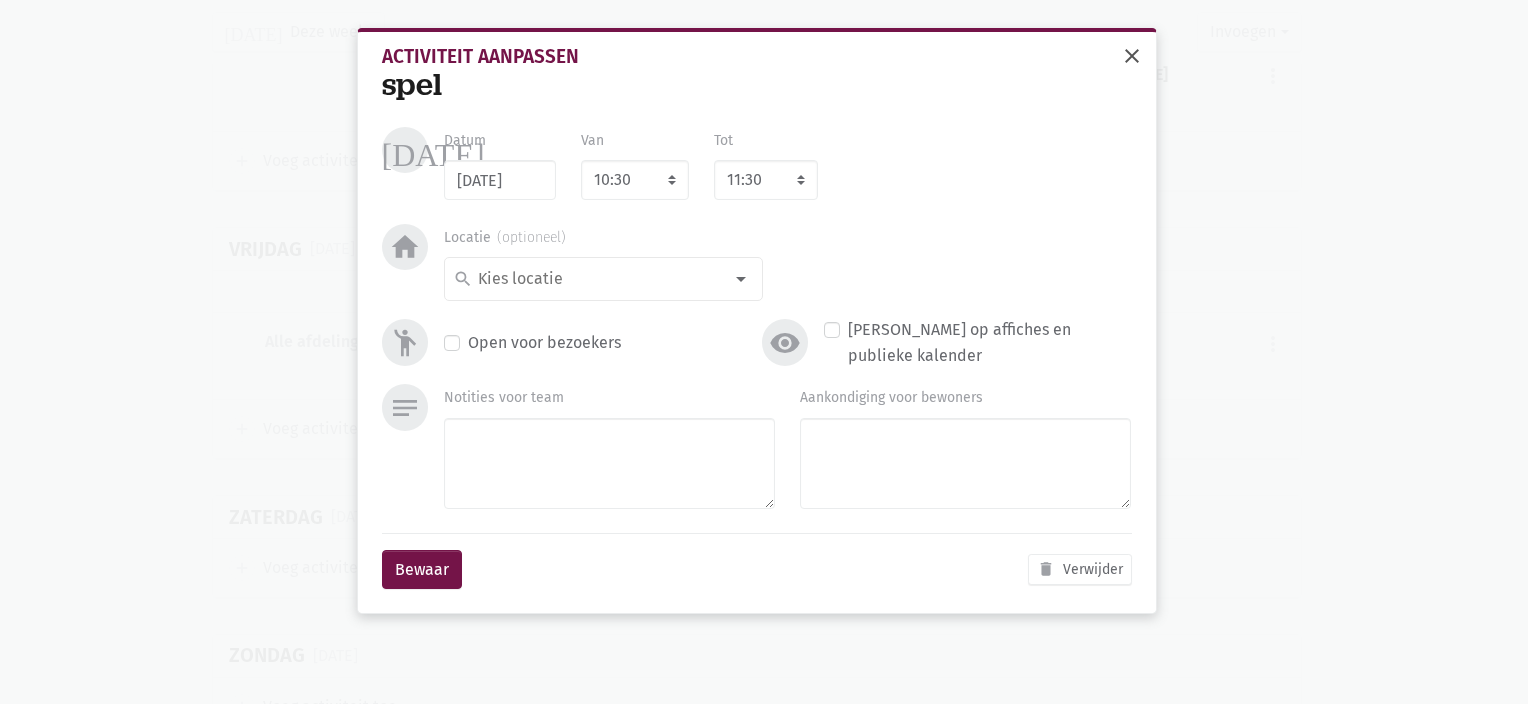 click on "close" at bounding box center (1132, 56) 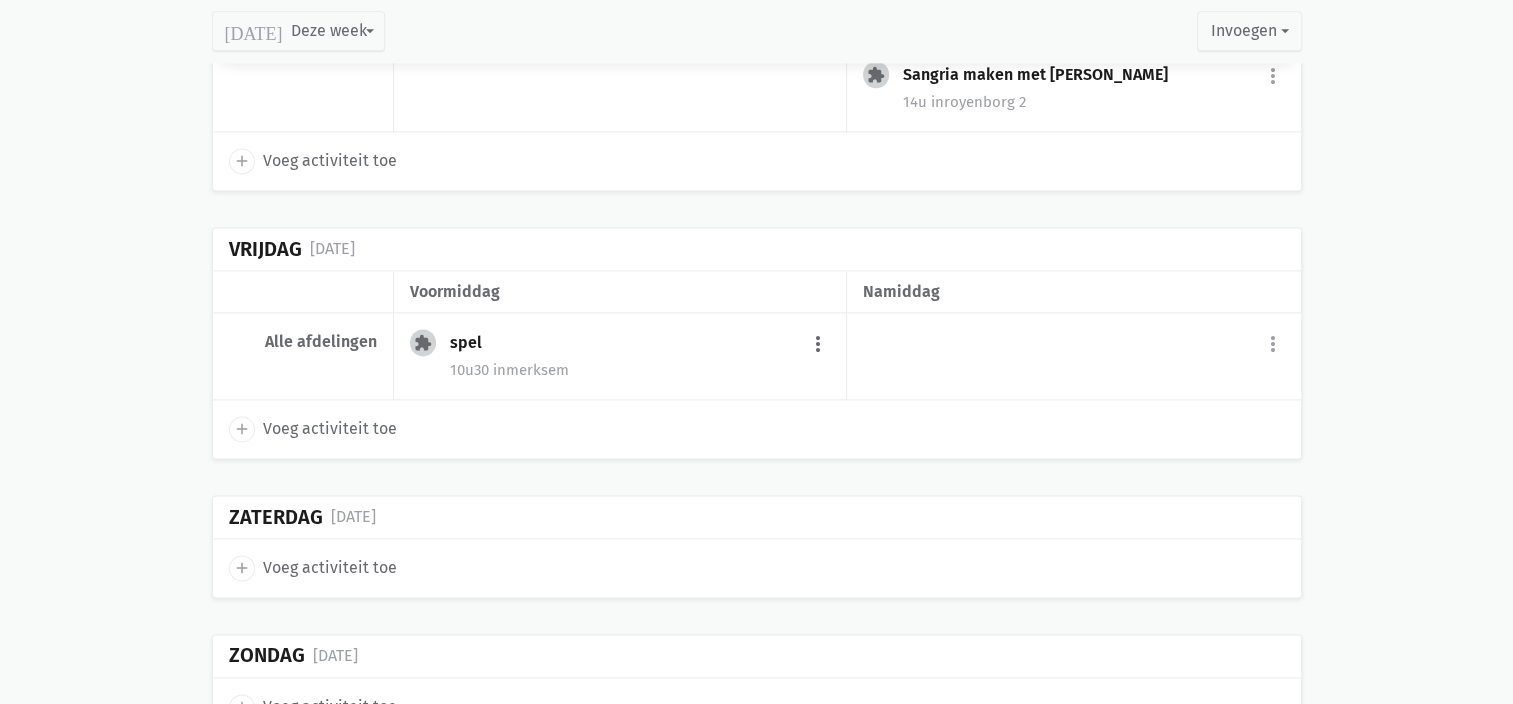 click on "more_vert" at bounding box center [818, 344] 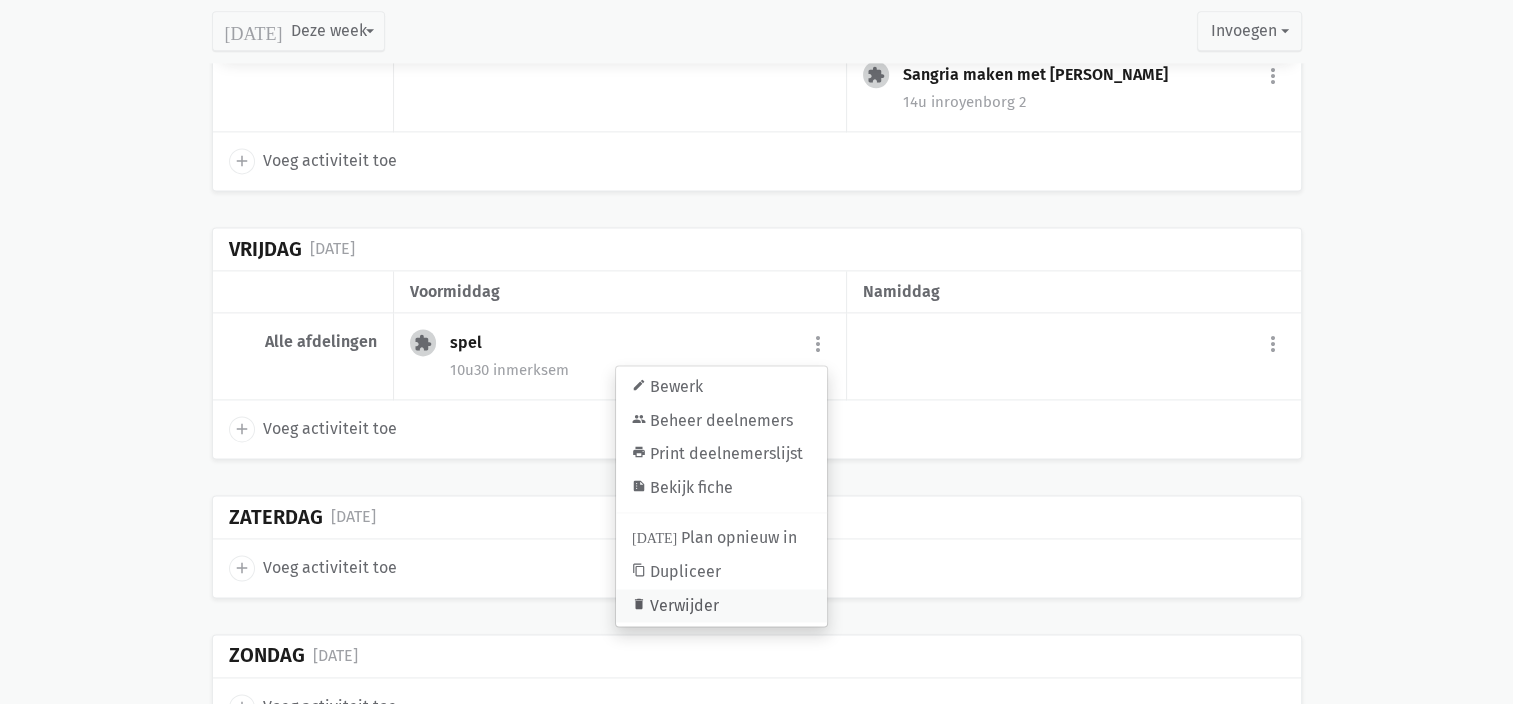 click on "delete
Verwijder" at bounding box center (721, 606) 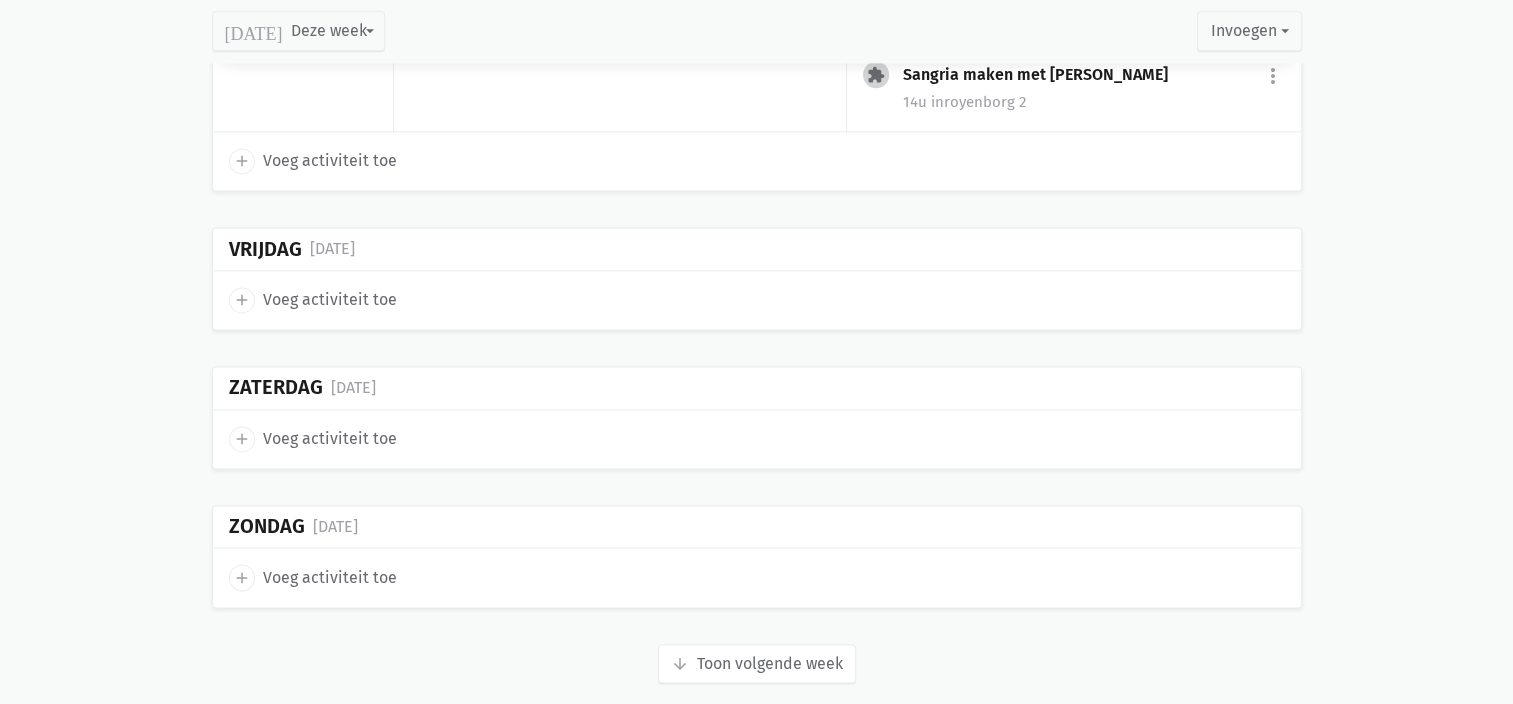 click on "add" at bounding box center [242, 300] 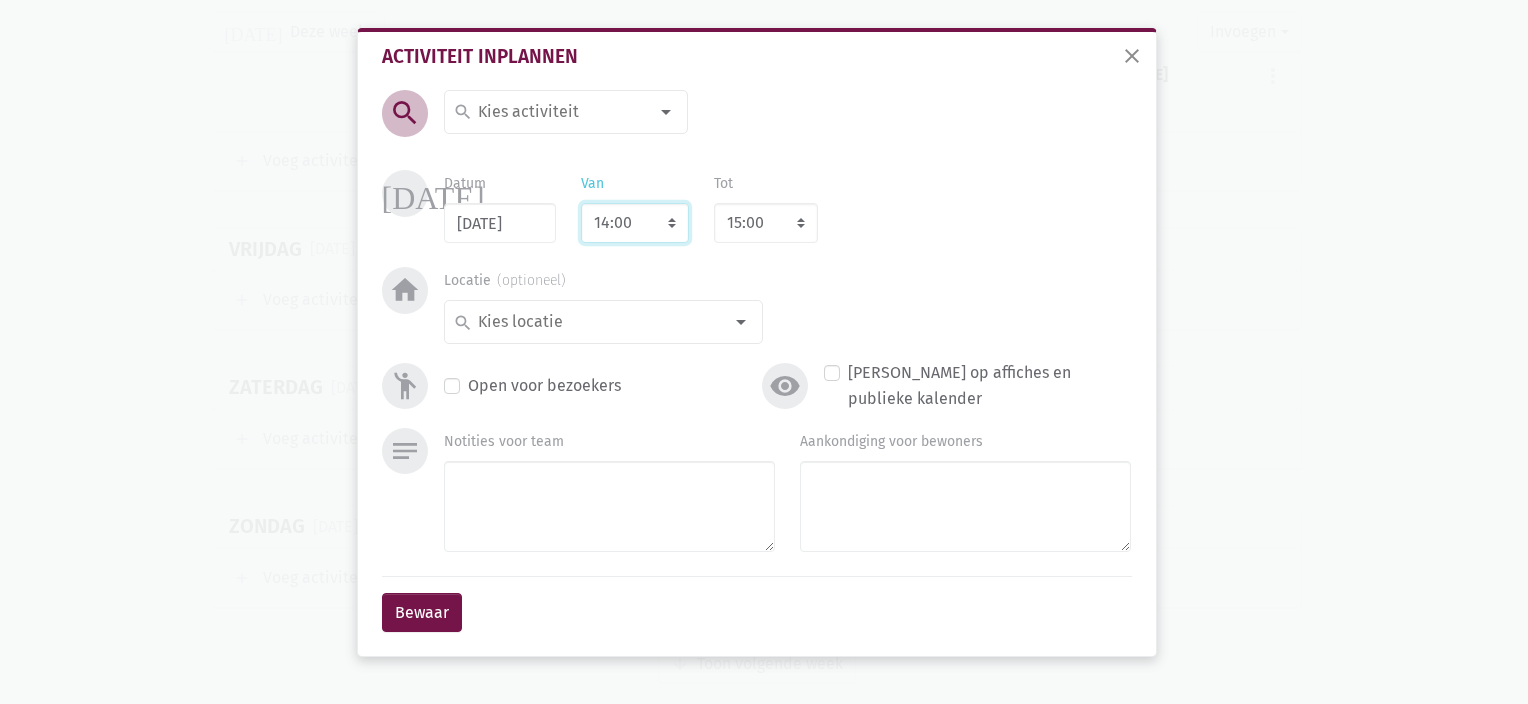 click on "7:00
7:15
7:30
7:45
8:00
8:15
8:30
8:45
9:00
9:15
9:30
9:45
10:00
10:15
10:30
10:45
11:00
11:15
11:30
11:45
12:00
12:15
12:30
12:45
13:00
13:15
13:30
13:45
14:00
14:15
14:30
14:45
15:00
15:15
15:30
15:45
16:00
16:15
16:30
16:45
17:00
17:15
17:30
17:45
18:00
18:15
18:30
18:45
19:00
19:15
19:30
19:45
20:00
20:15
20:30
20:45
21:00
21:15
21:30
21:45
22:00" at bounding box center [635, 223] 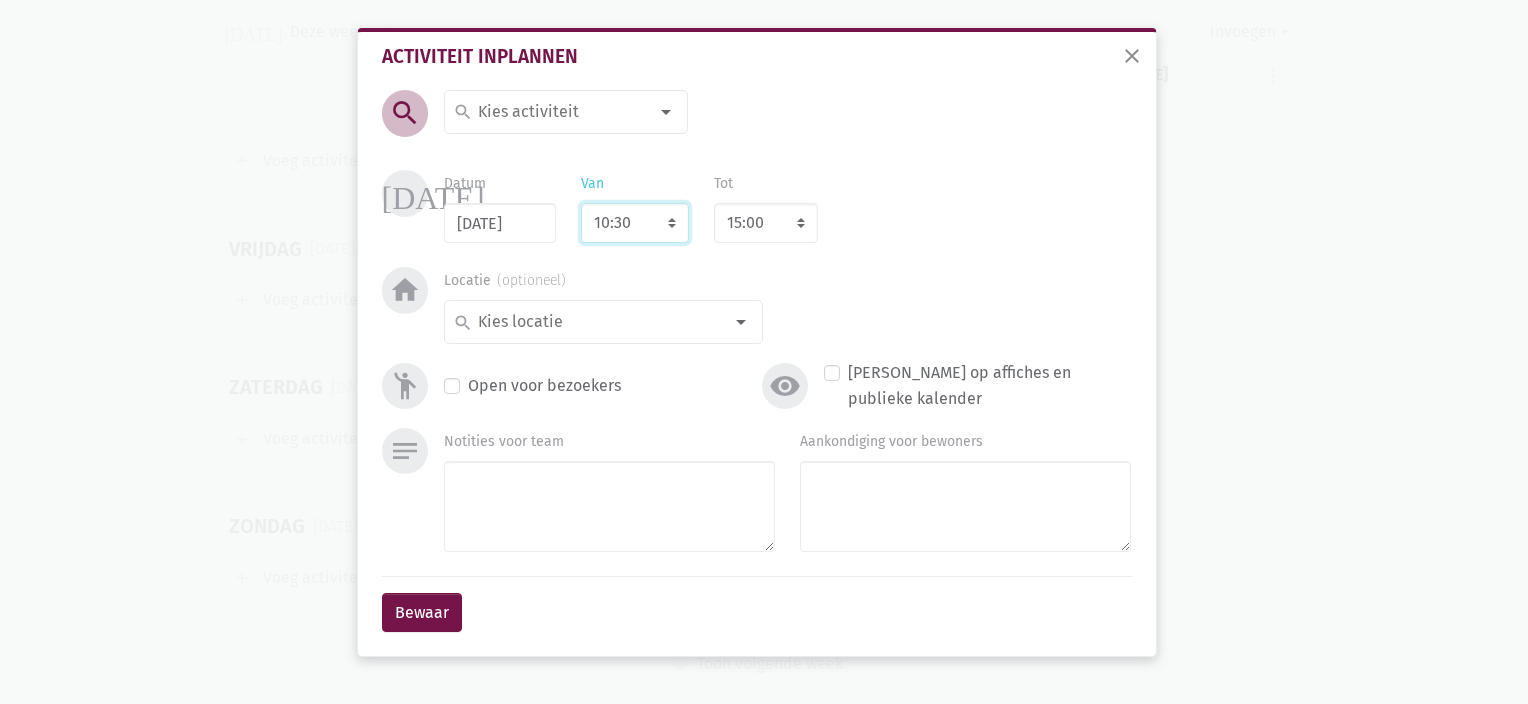 click on "7:00
7:15
7:30
7:45
8:00
8:15
8:30
8:45
9:00
9:15
9:30
9:45
10:00
10:15
10:30
10:45
11:00
11:15
11:30
11:45
12:00
12:15
12:30
12:45
13:00
13:15
13:30
13:45
14:00
14:15
14:30
14:45
15:00
15:15
15:30
15:45
16:00
16:15
16:30
16:45
17:00
17:15
17:30
17:45
18:00
18:15
18:30
18:45
19:00
19:15
19:30
19:45
20:00
20:15
20:30
20:45
21:00
21:15
21:30
21:45
22:00" at bounding box center (635, 223) 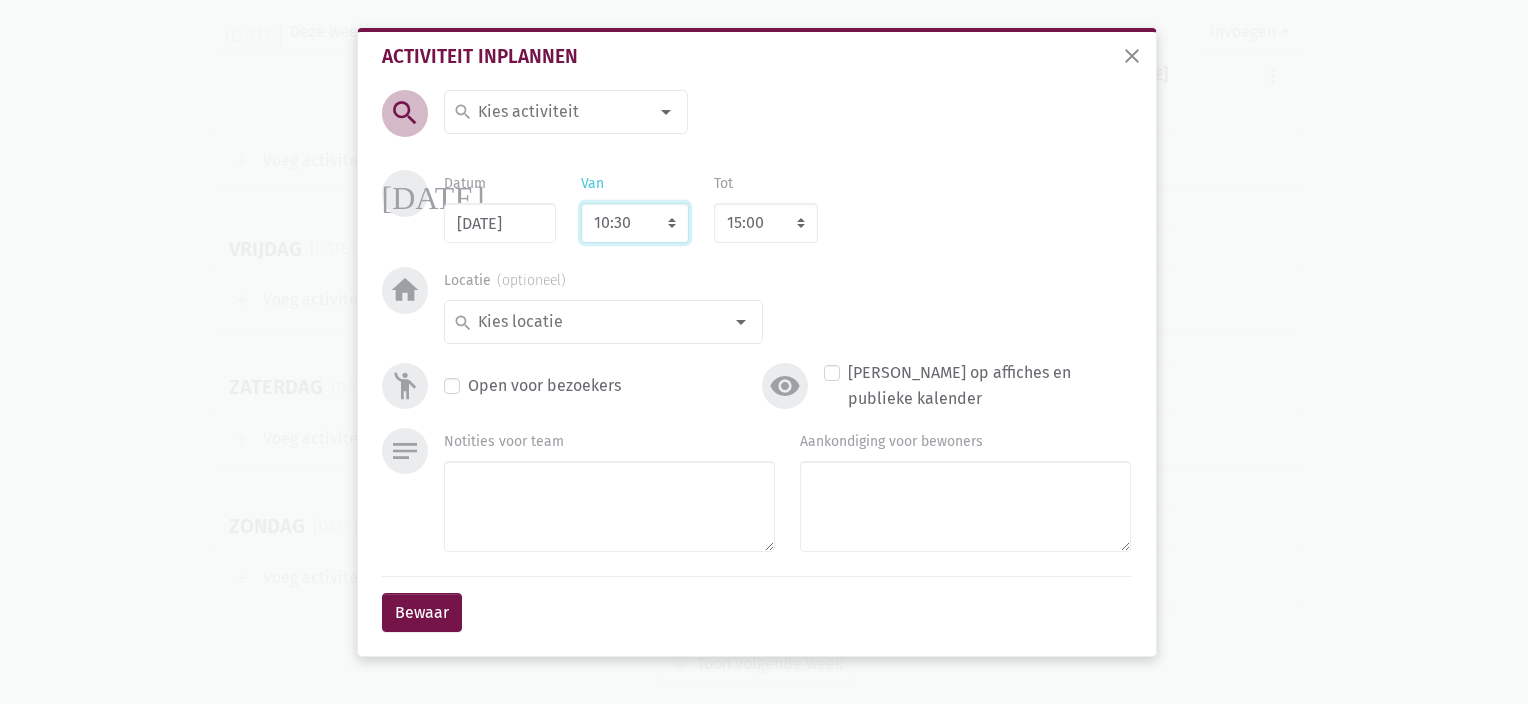select on "11:30" 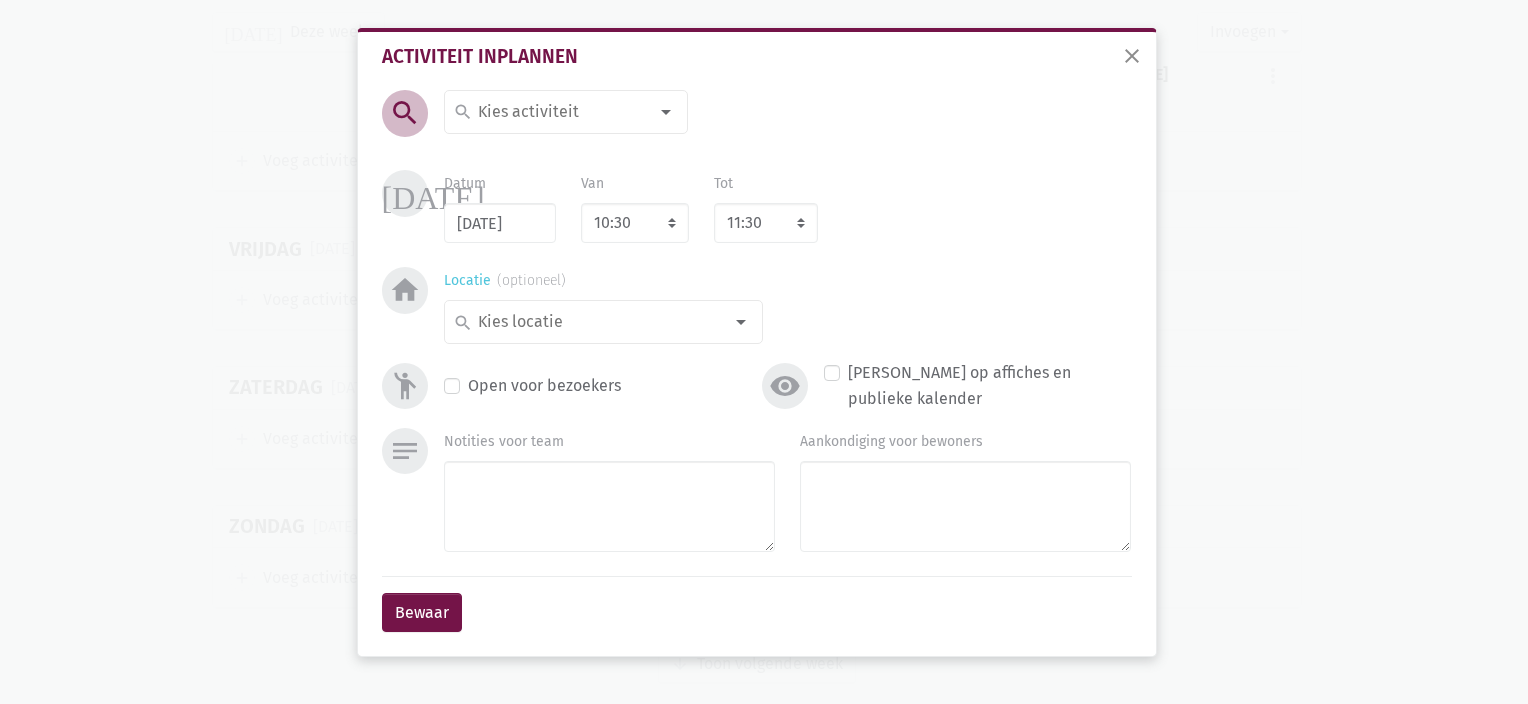 click at bounding box center (598, 322) 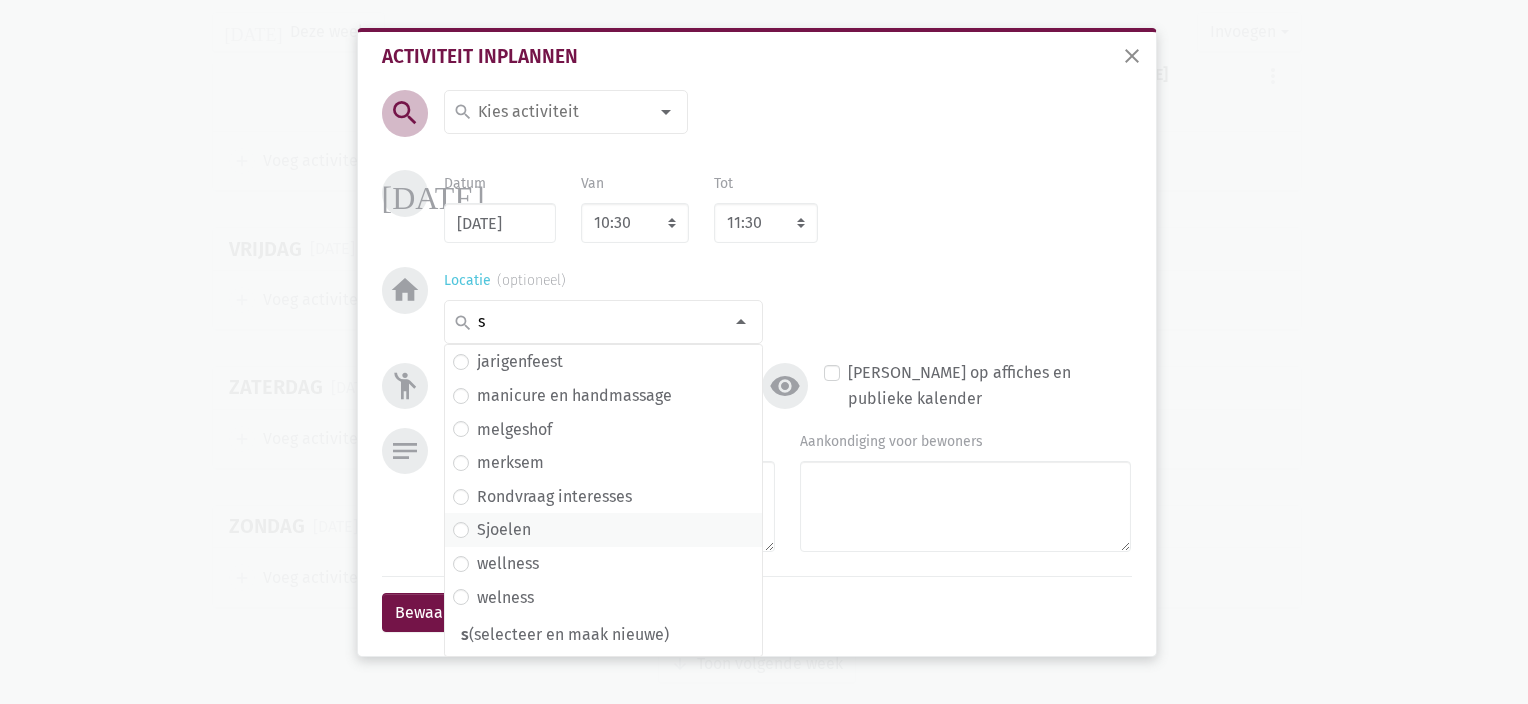 type on "s" 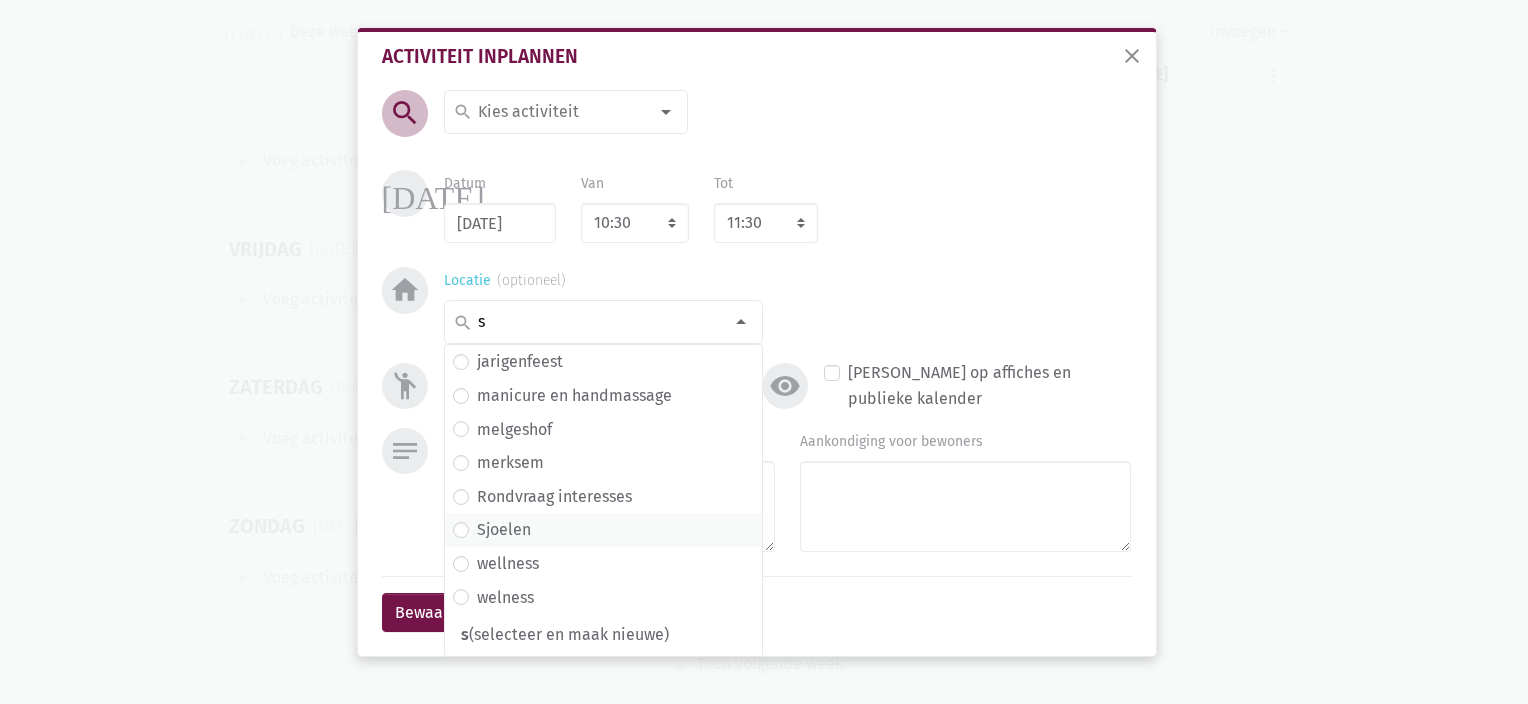 click on "Sjoelen" at bounding box center (603, 530) 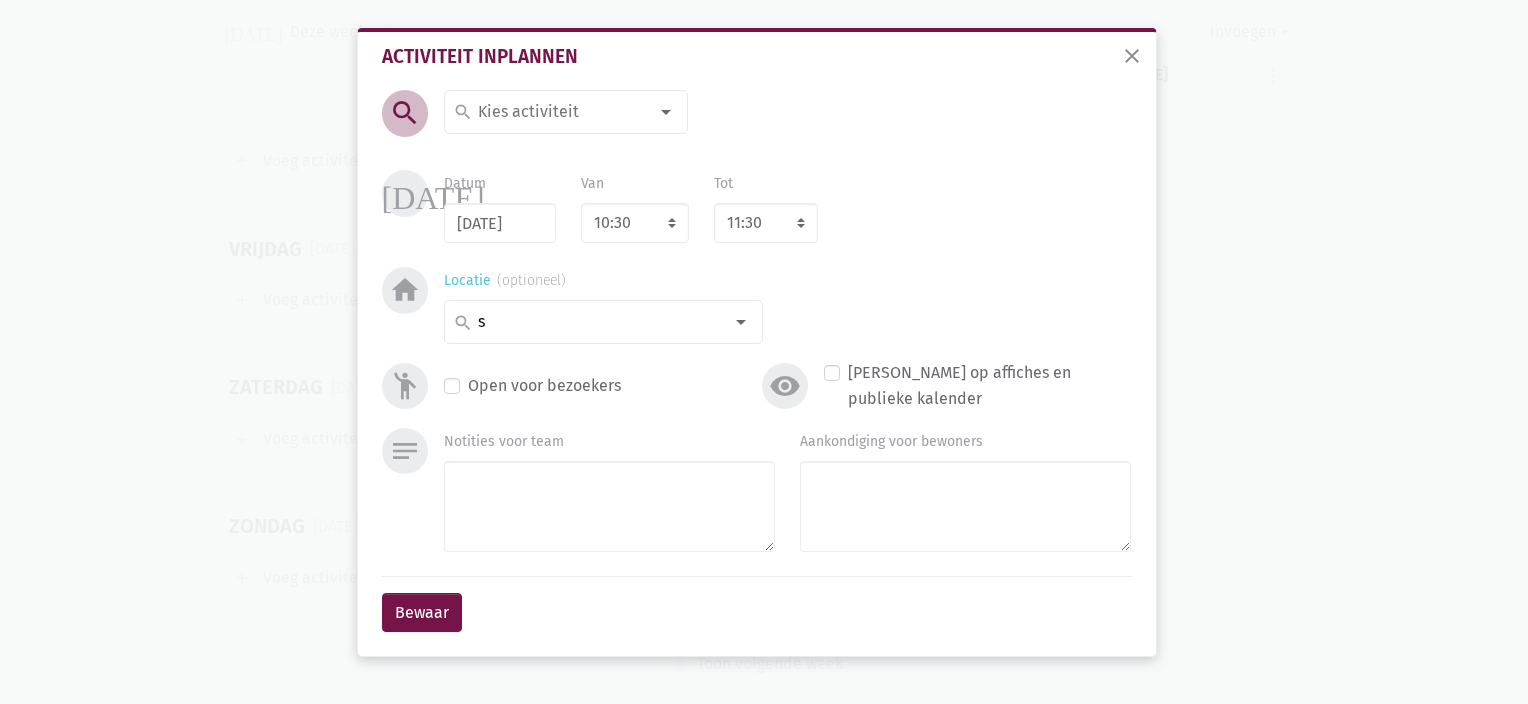 type 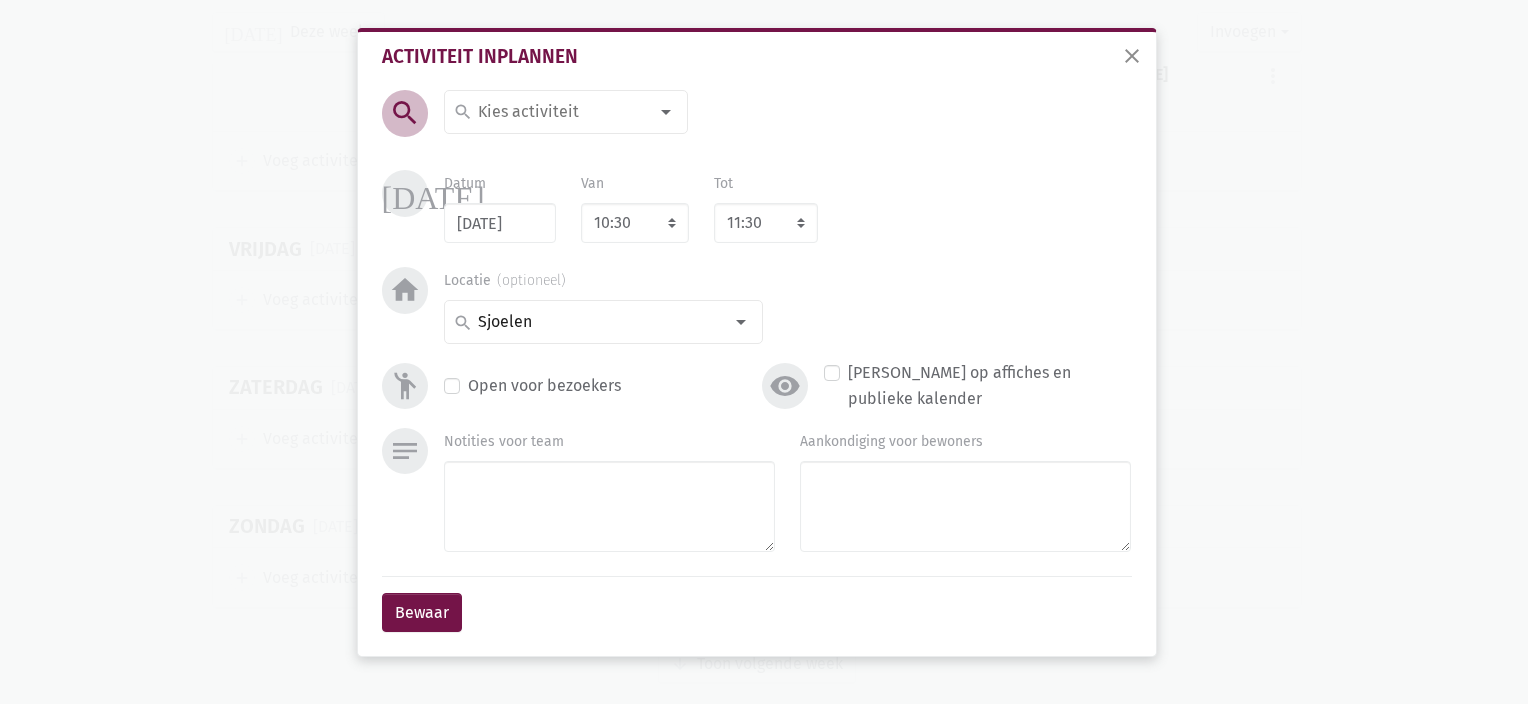 click at bounding box center (666, 112) 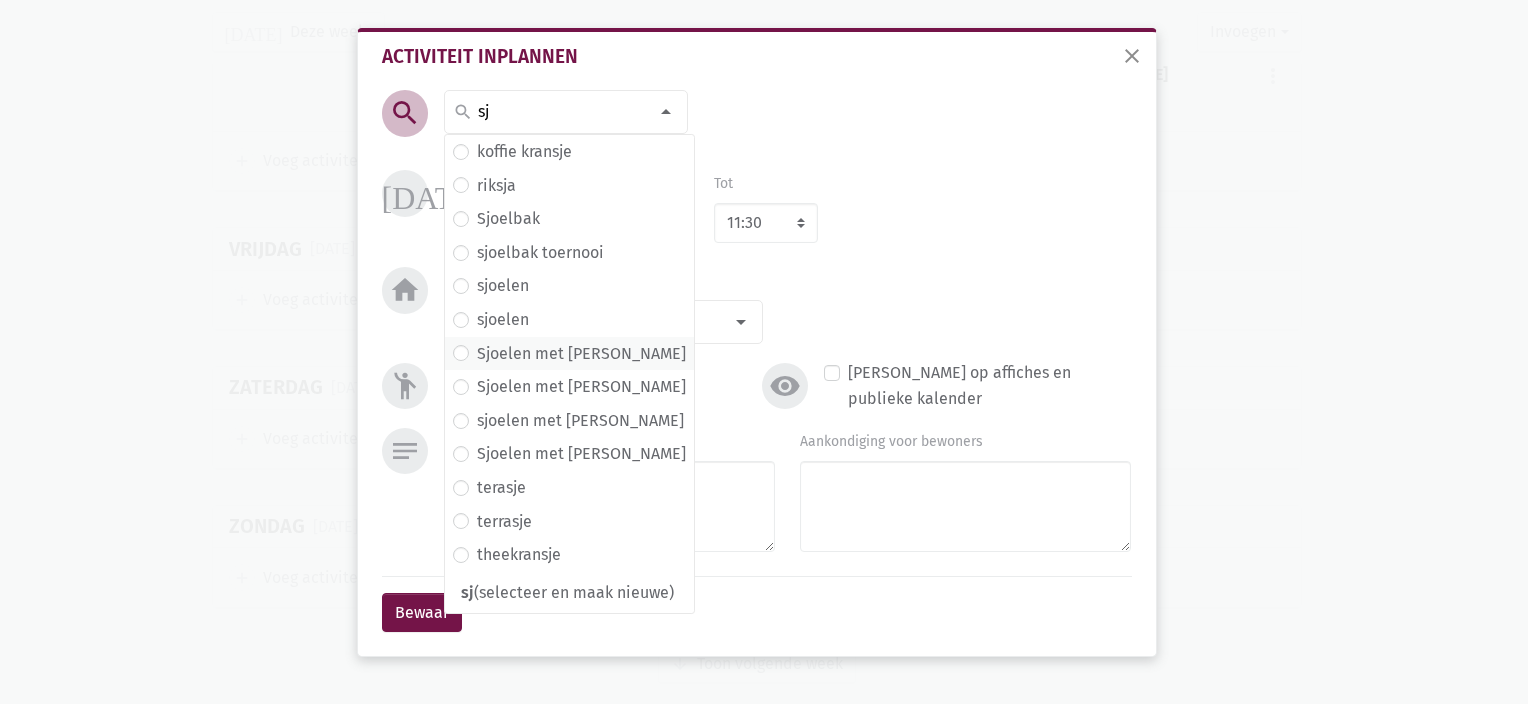 type on "sj" 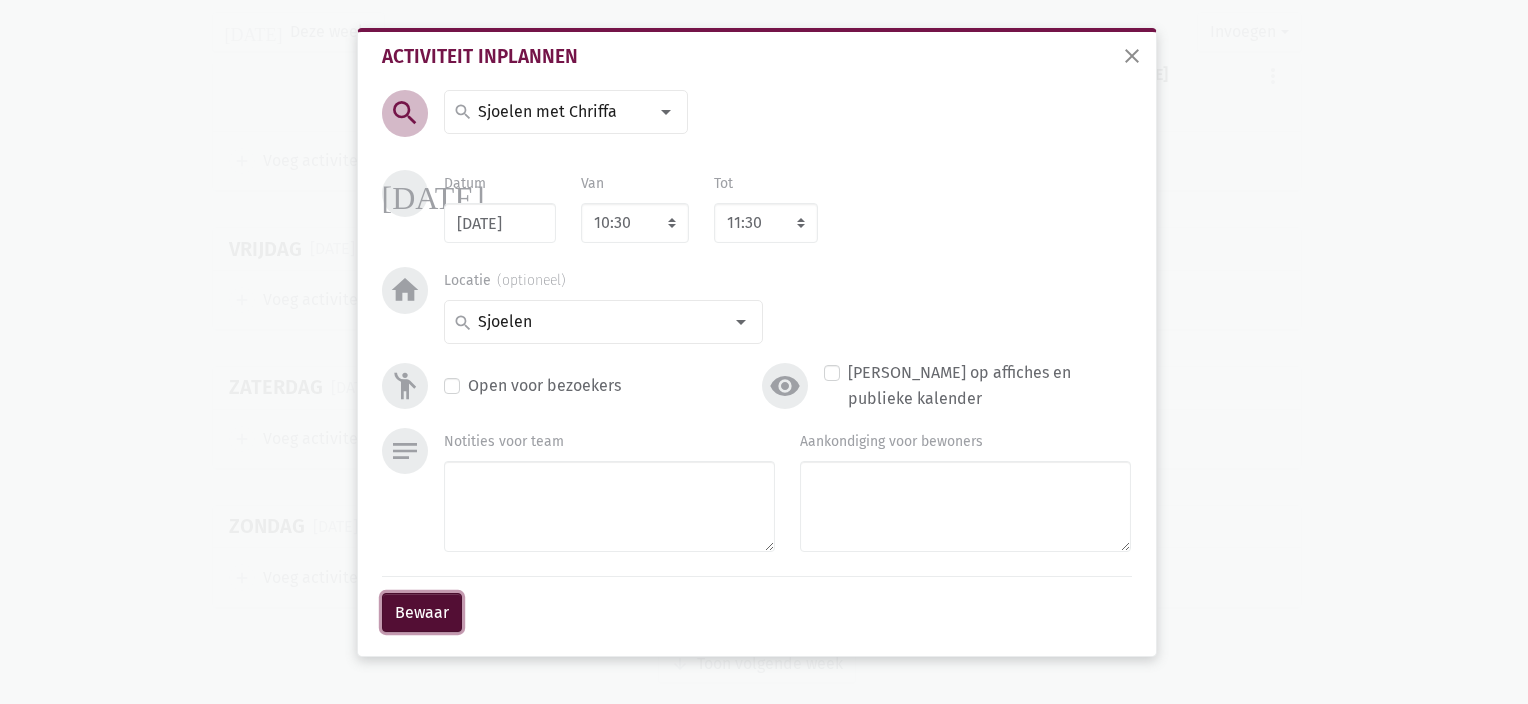 click on "Bewaar" at bounding box center [422, 613] 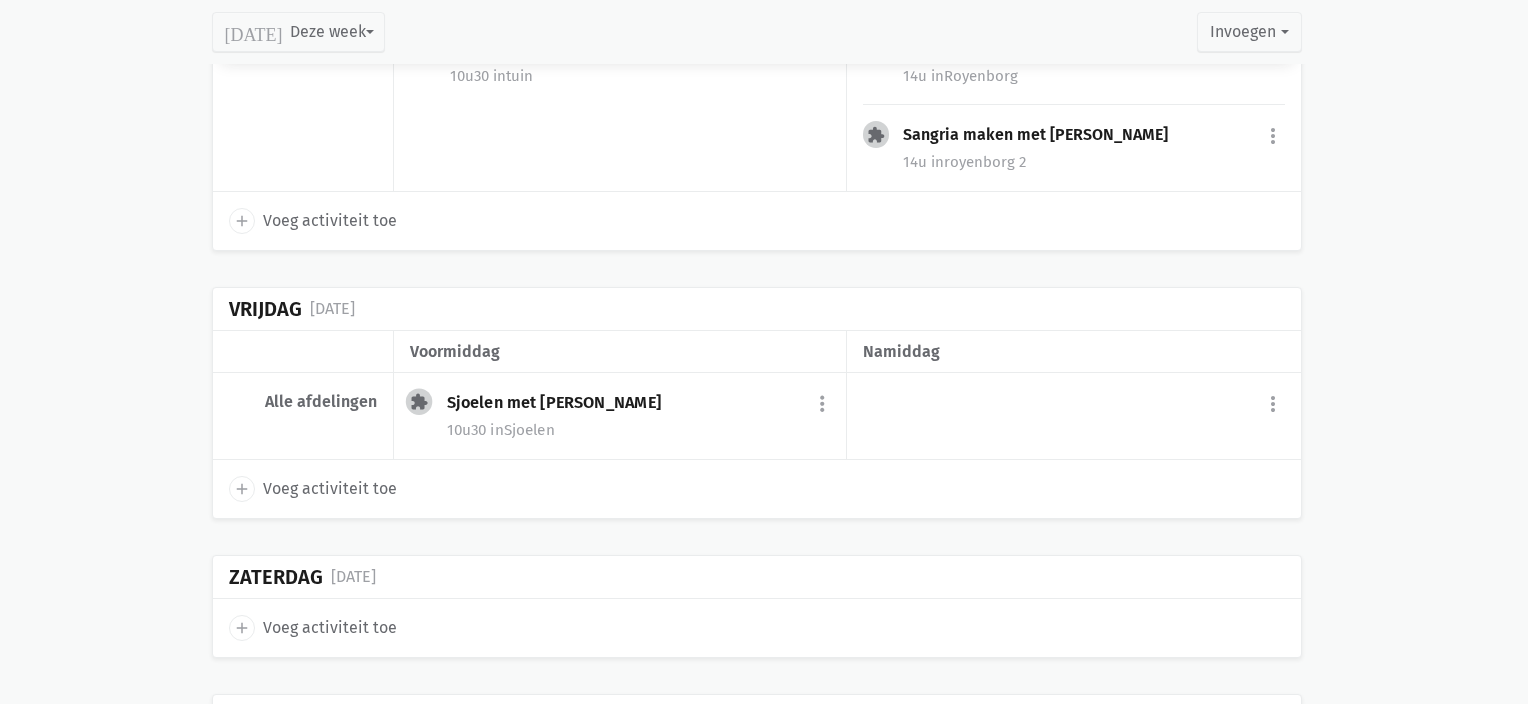 scroll, scrollTop: 2632, scrollLeft: 0, axis: vertical 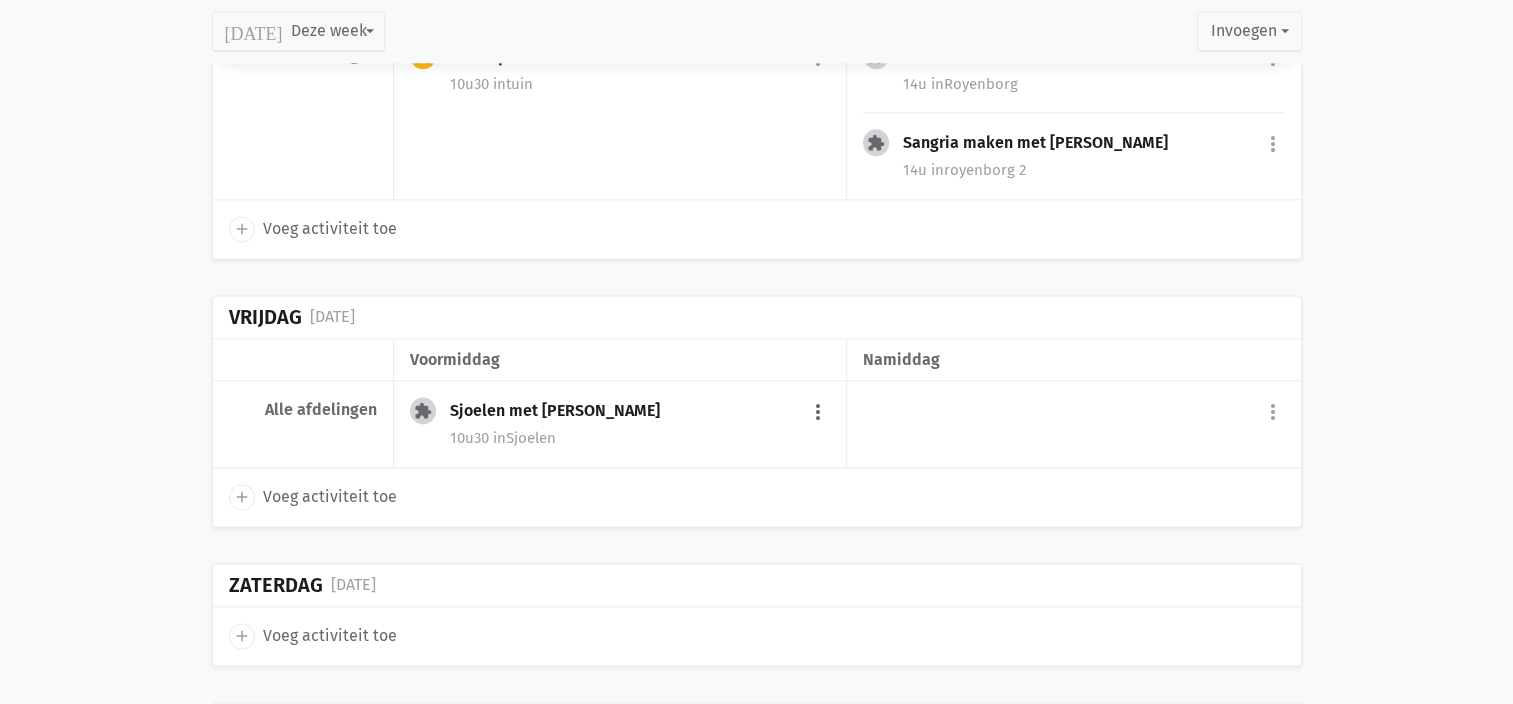 click on "more_vert" at bounding box center [818, 412] 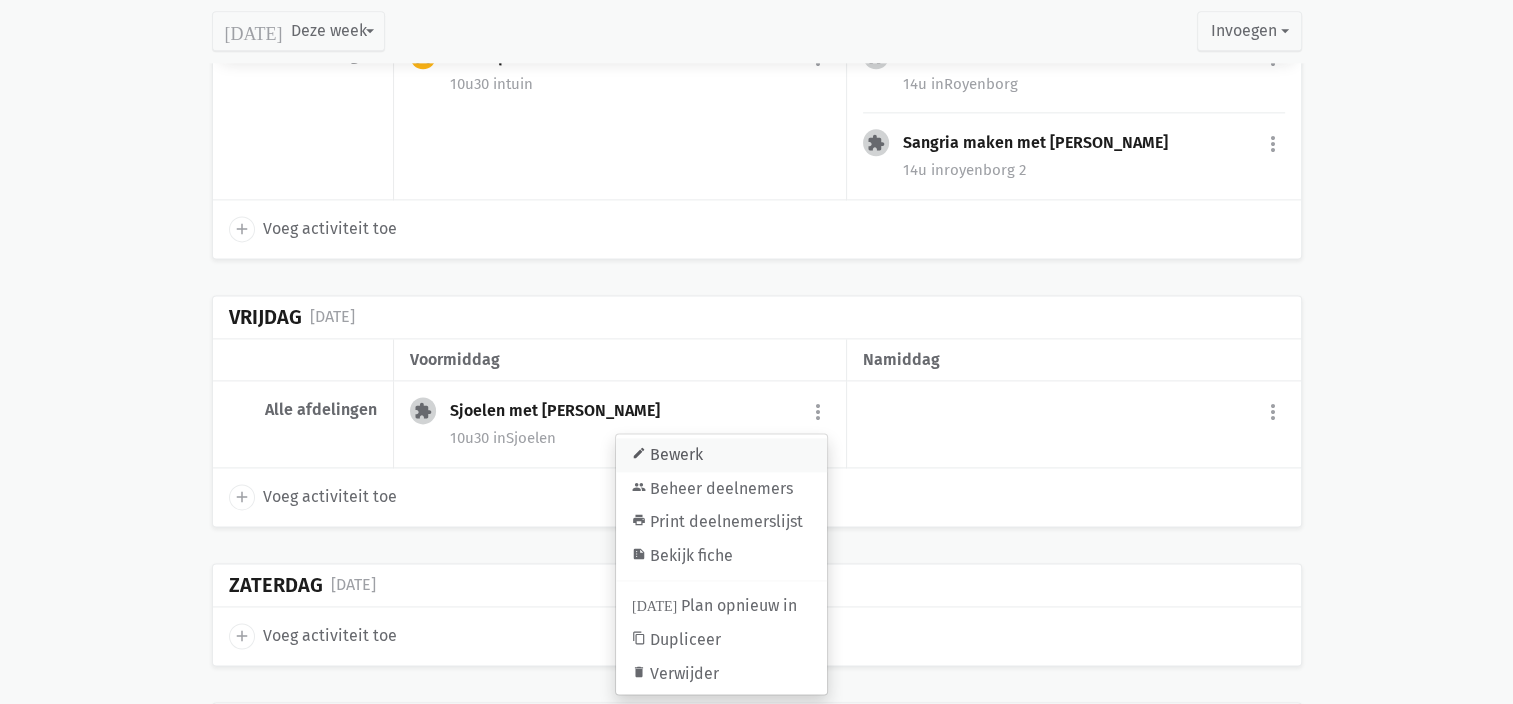 click on "edit
Bewerk" at bounding box center (721, 455) 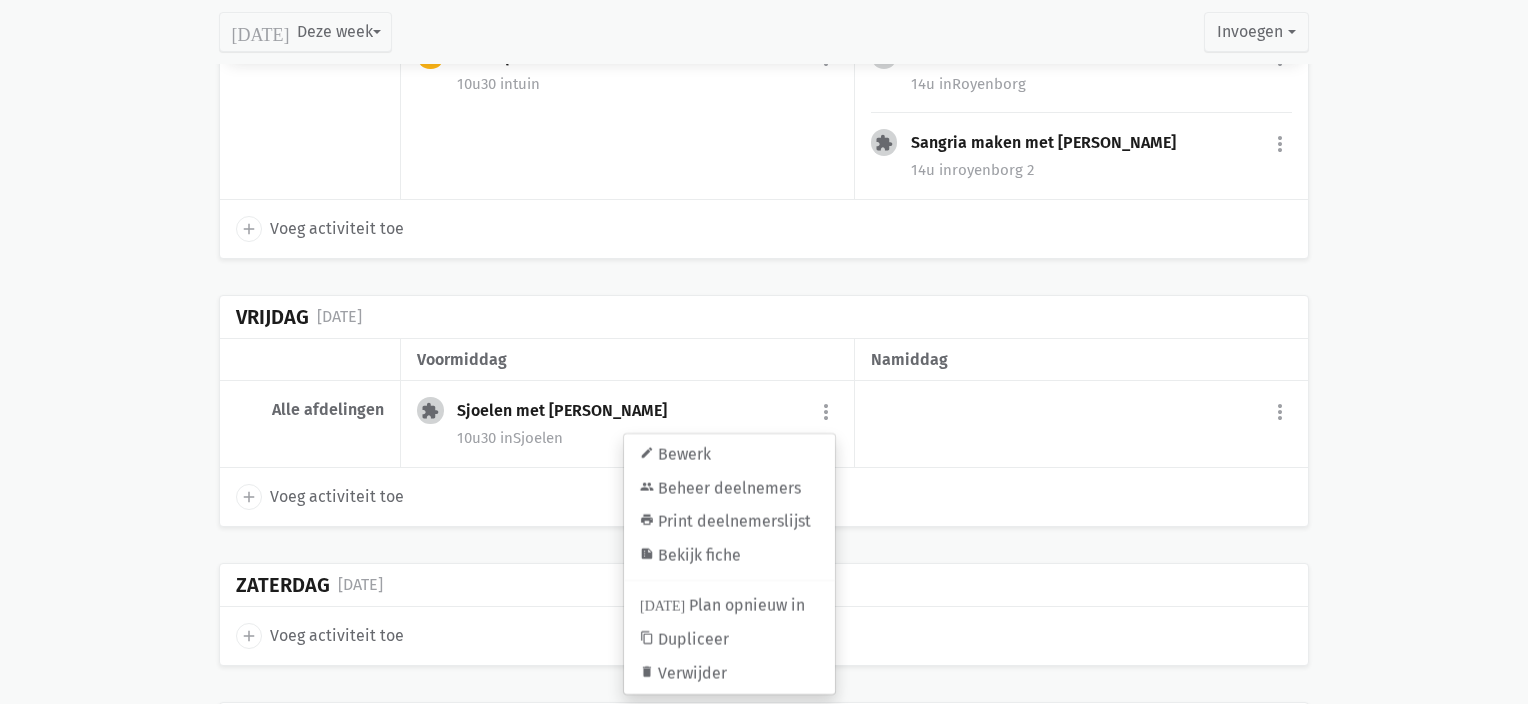 select on "10:30" 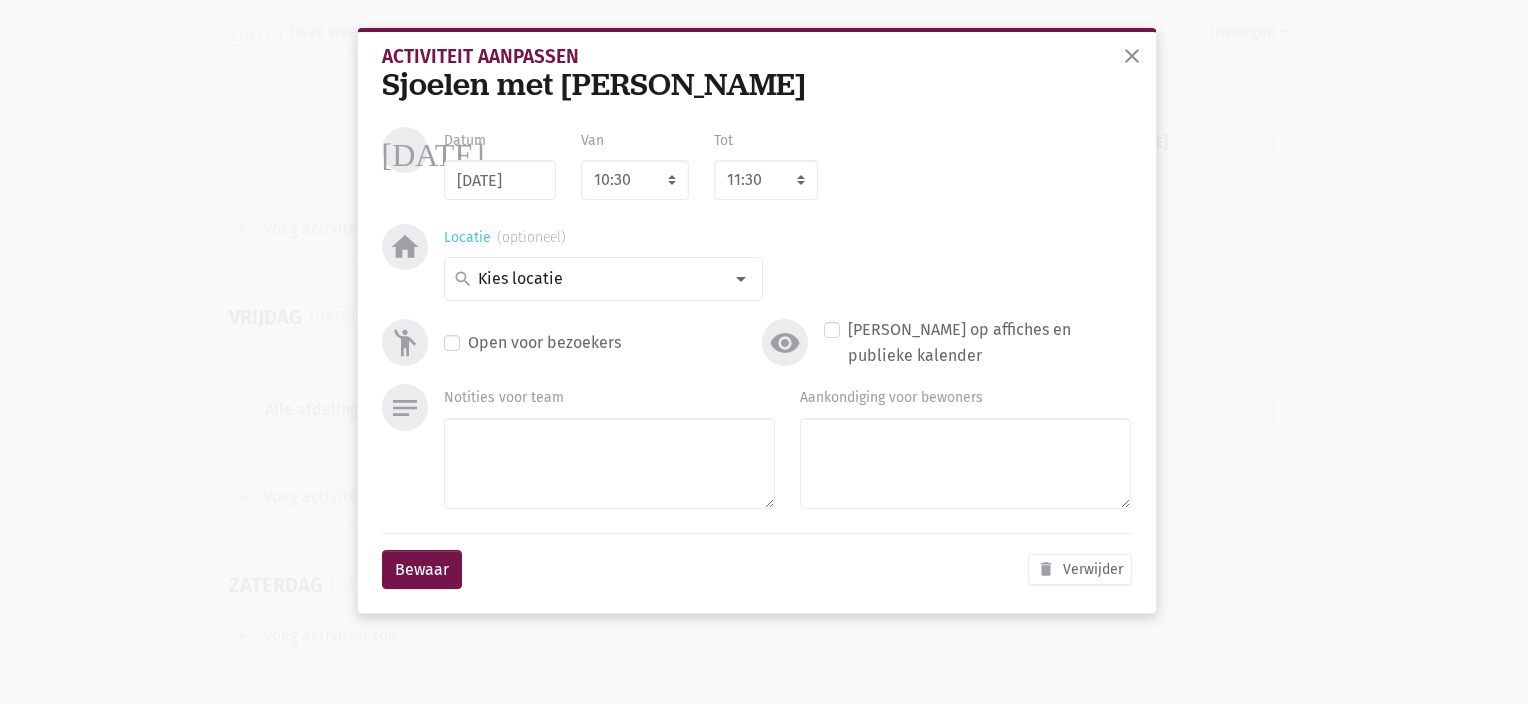 click at bounding box center (741, 279) 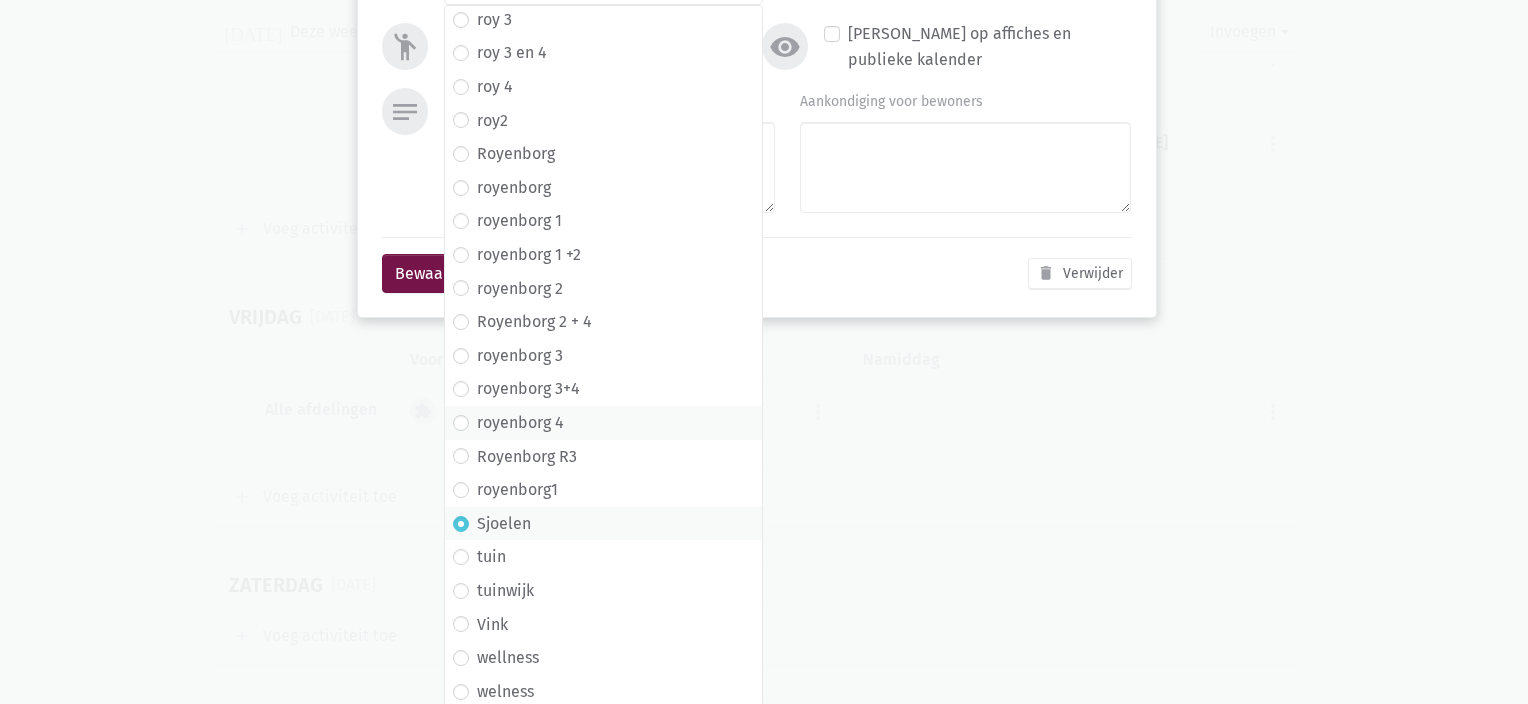 click on "royenborg 4" at bounding box center [520, 423] 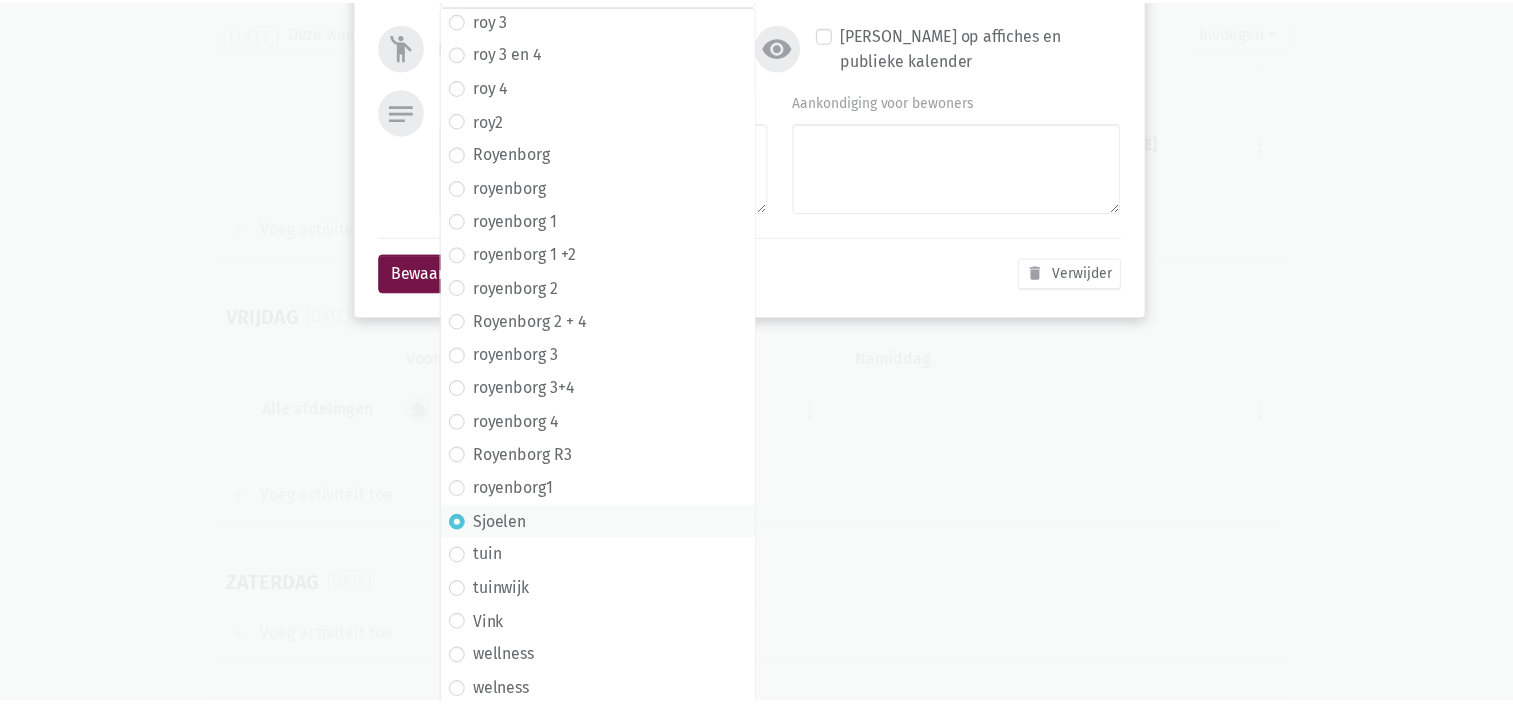 scroll, scrollTop: 0, scrollLeft: 0, axis: both 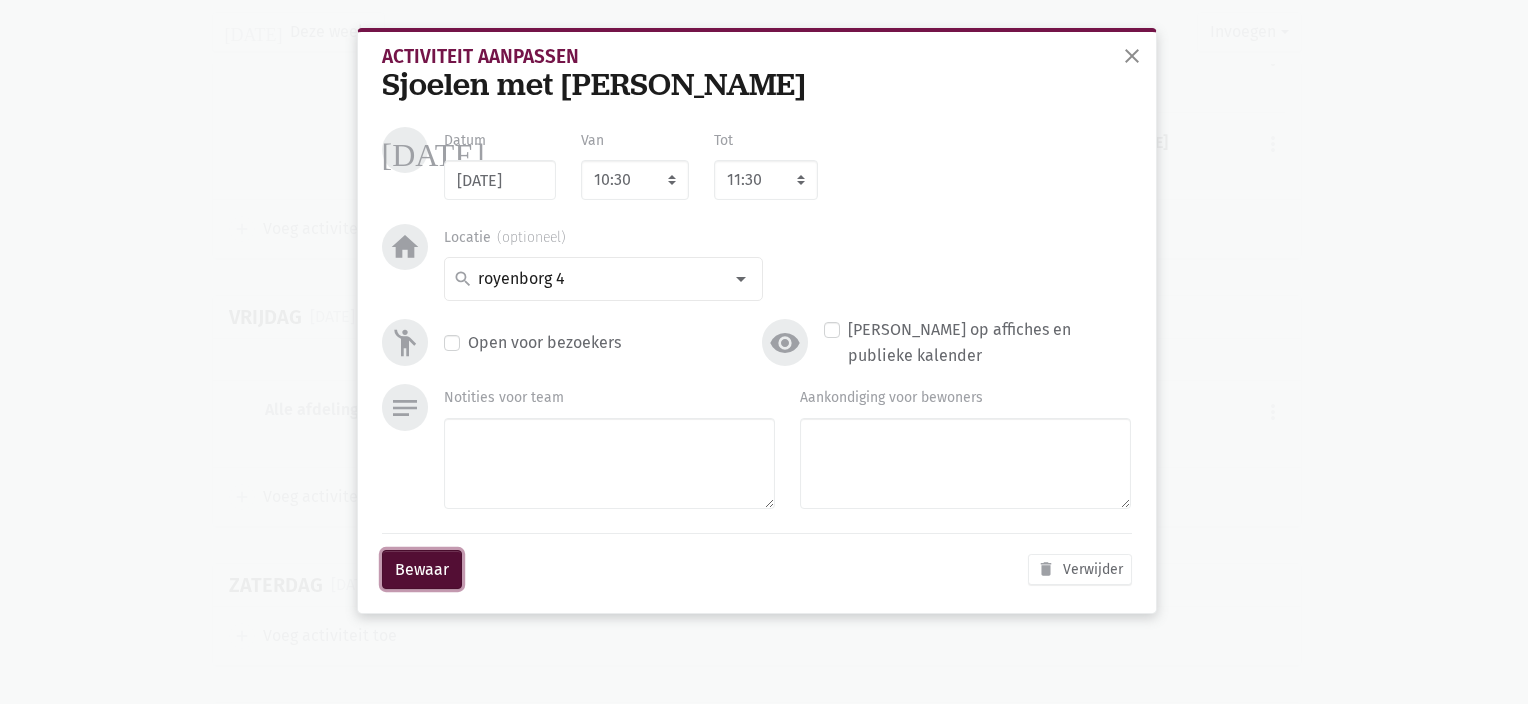 click on "Bewaar" at bounding box center (422, 570) 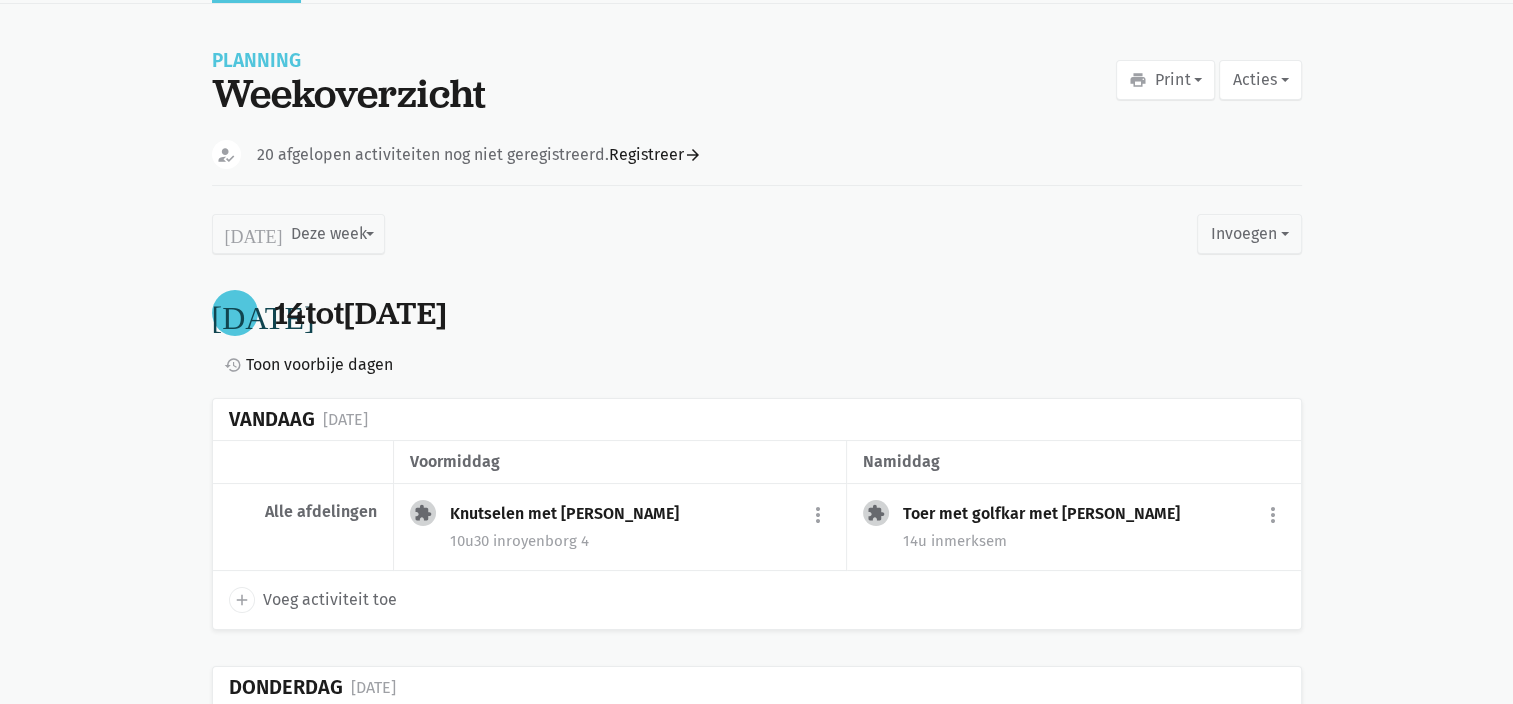 scroll, scrollTop: 0, scrollLeft: 0, axis: both 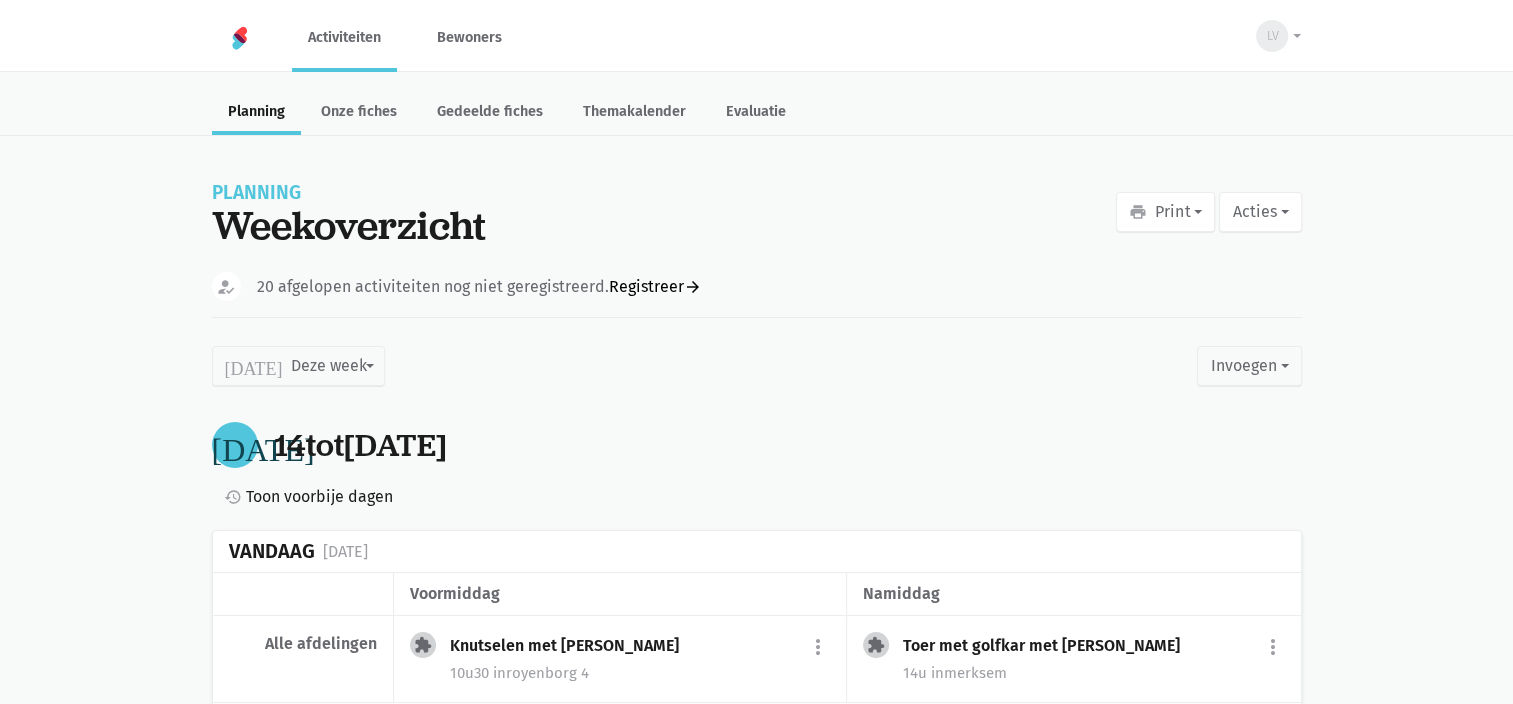 click on "Registreer
arrow_forward" at bounding box center (655, 287) 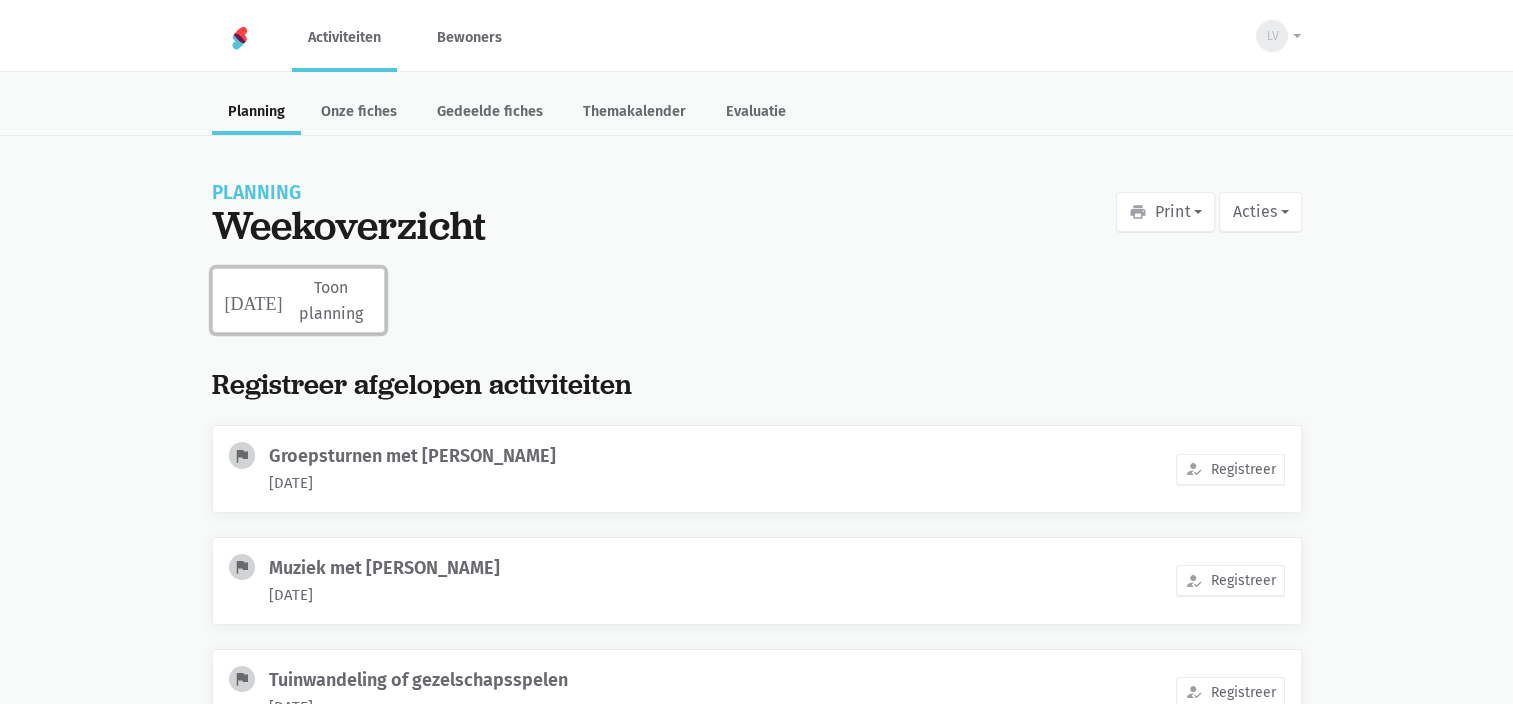 click on "today
Toon planning" at bounding box center (298, 300) 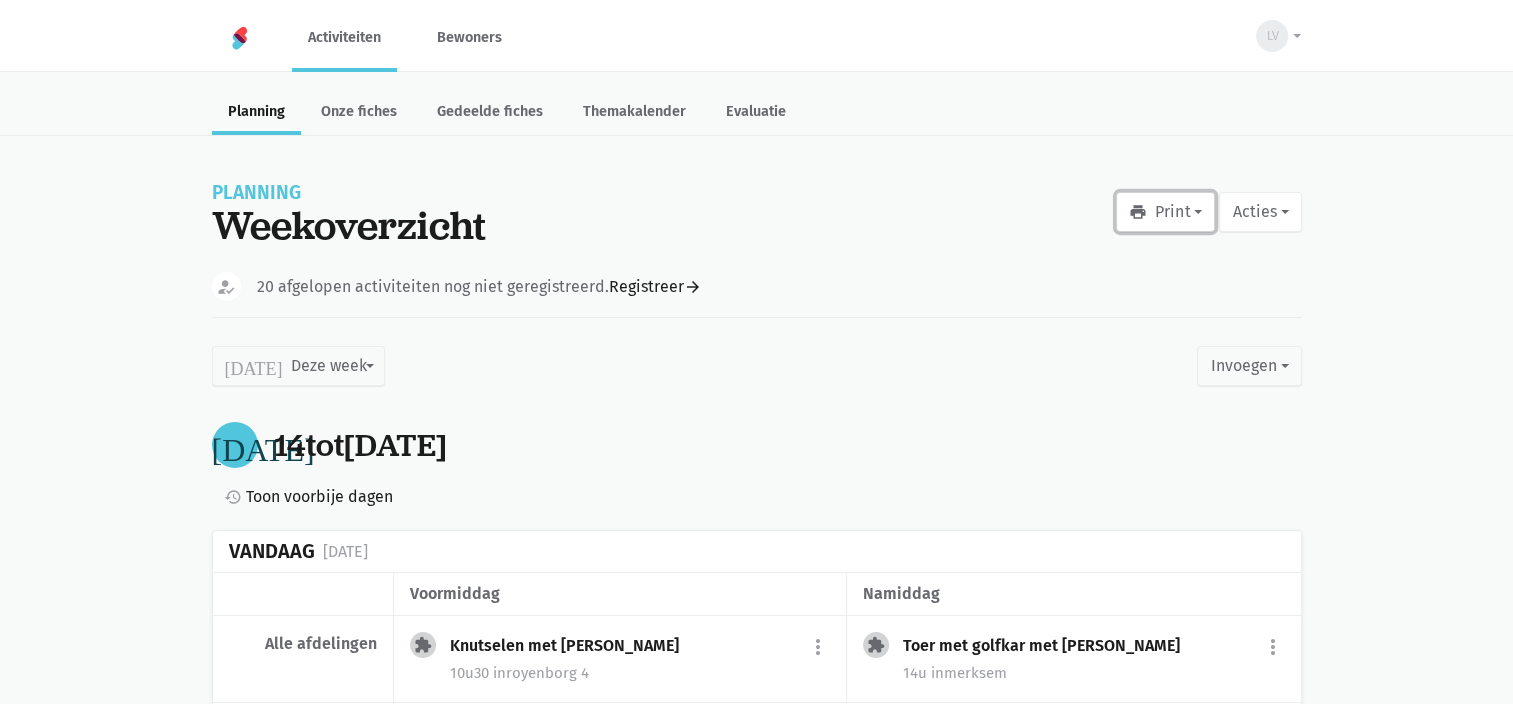 click on "print
Print" at bounding box center [1165, 212] 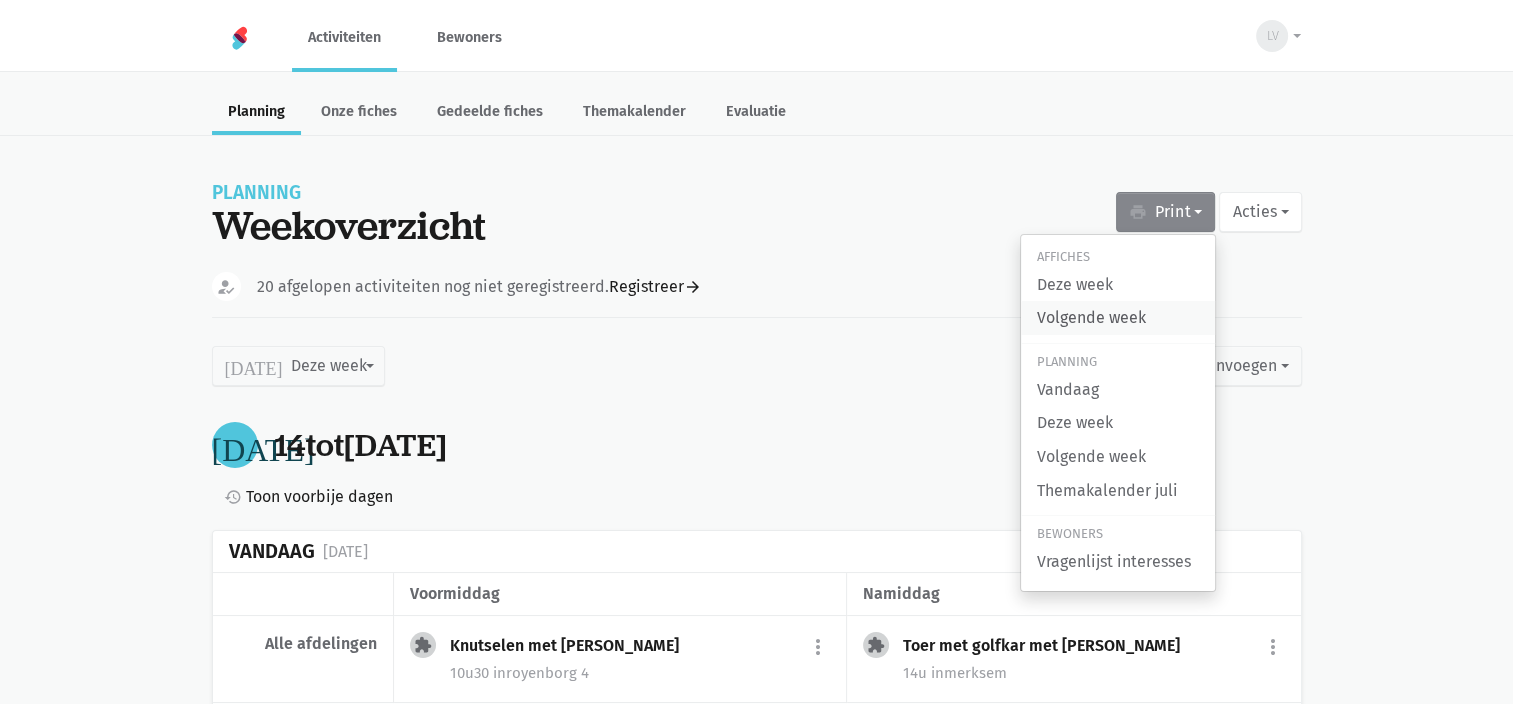 click on "Volgende week" at bounding box center [1118, 318] 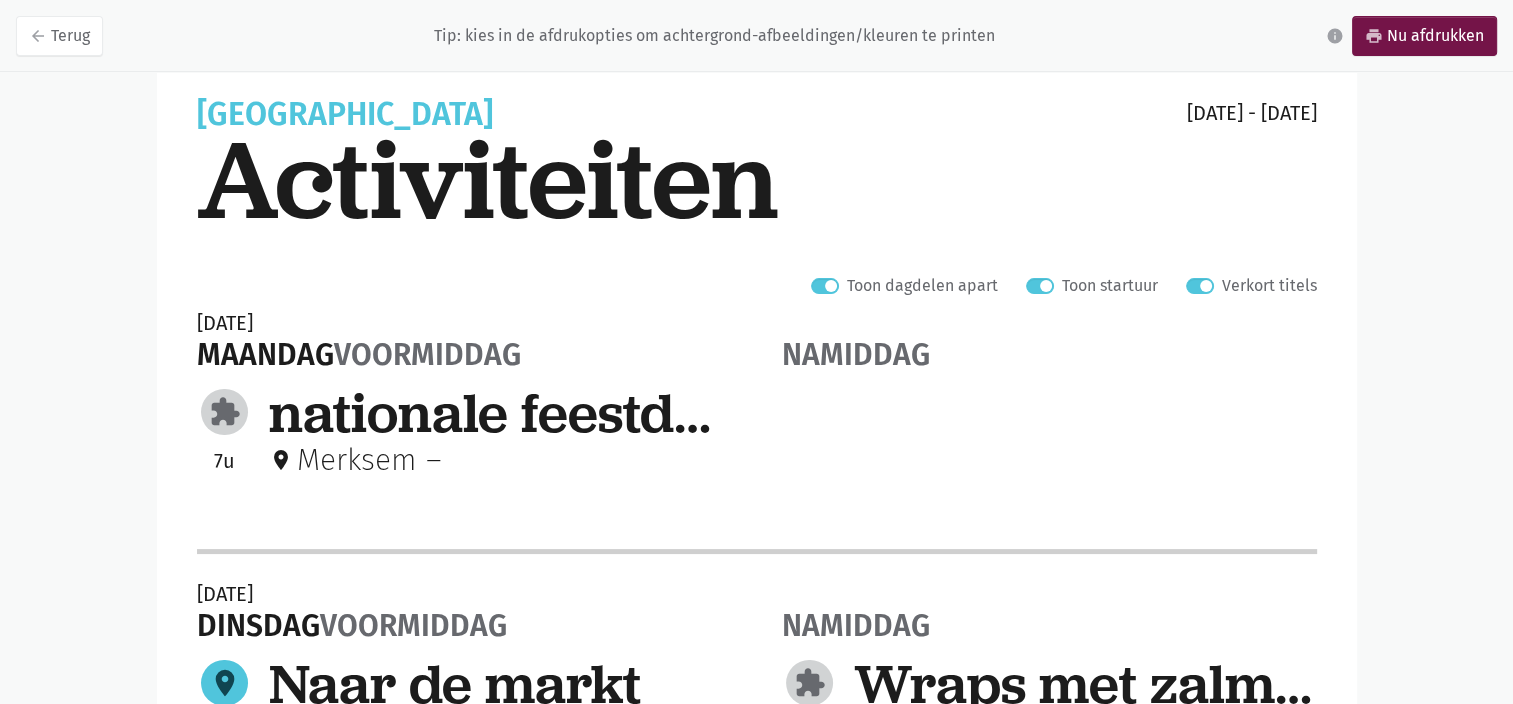 scroll, scrollTop: 100, scrollLeft: 0, axis: vertical 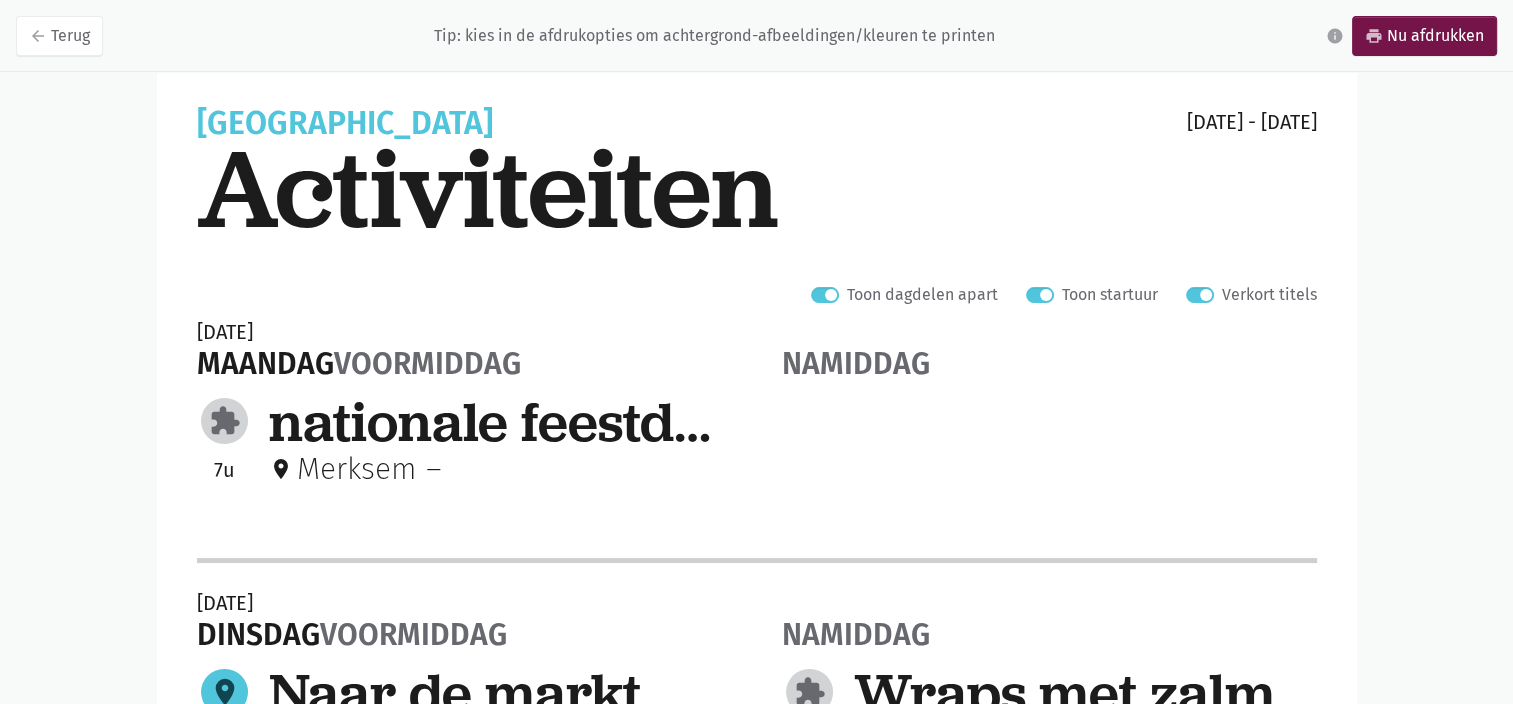 click on "Verkort titels" at bounding box center [1269, 295] 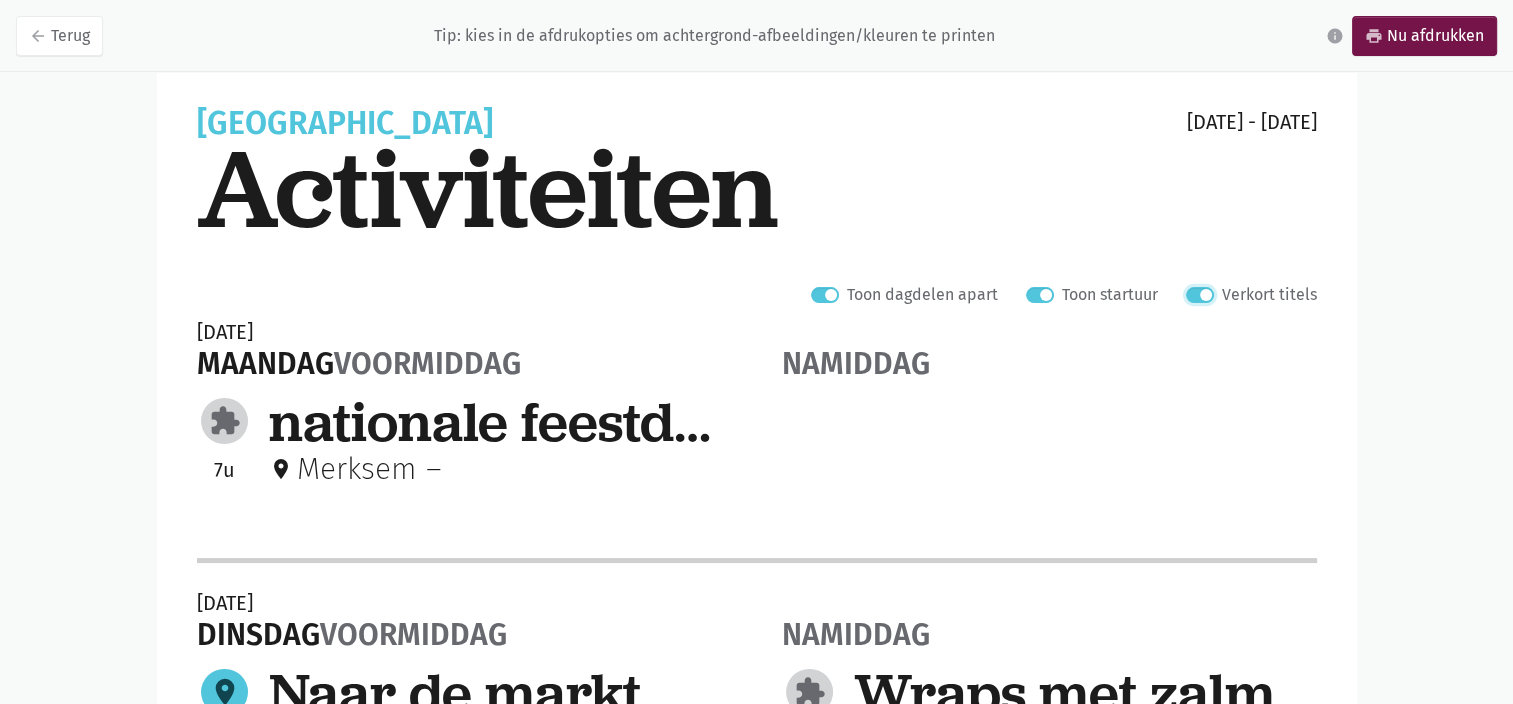 click on "Verkort titels" at bounding box center (1194, 292) 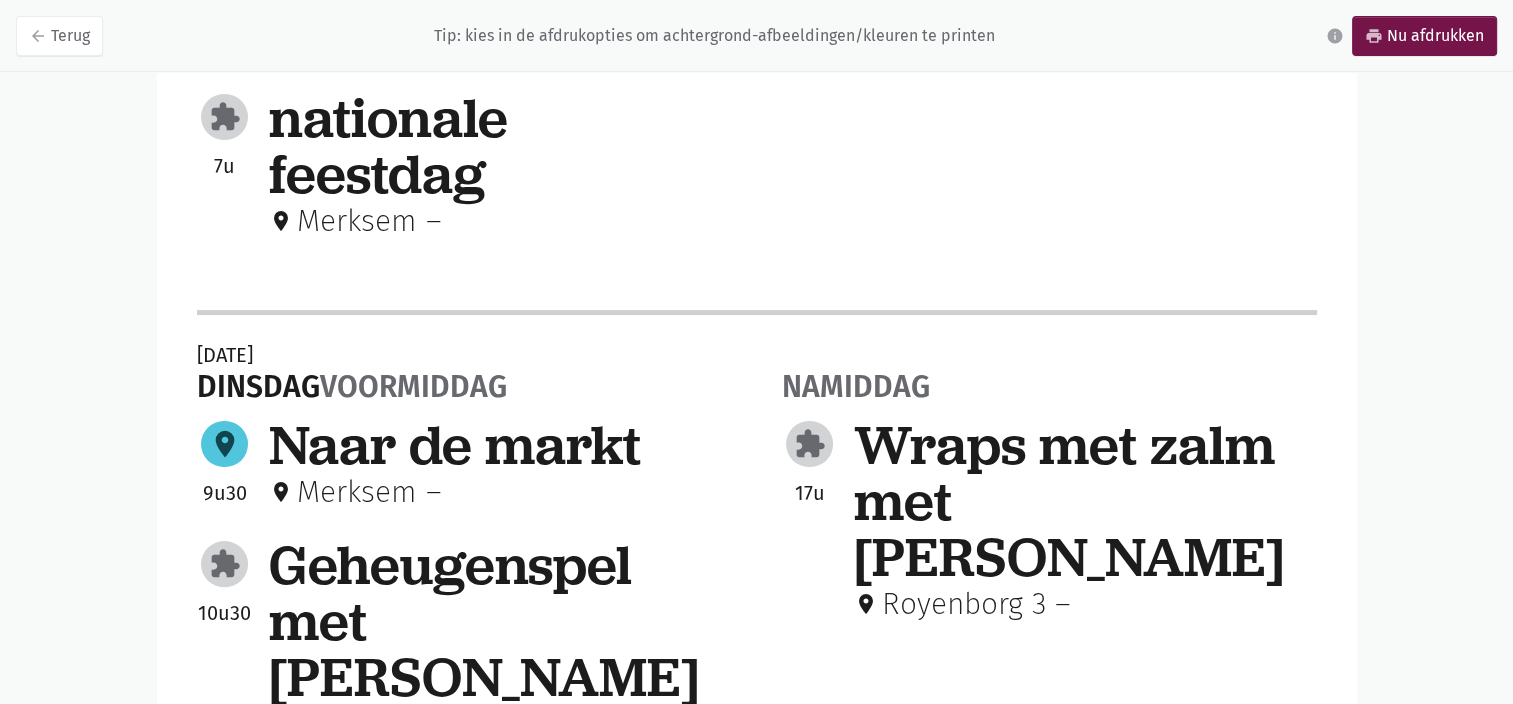 scroll, scrollTop: 200, scrollLeft: 0, axis: vertical 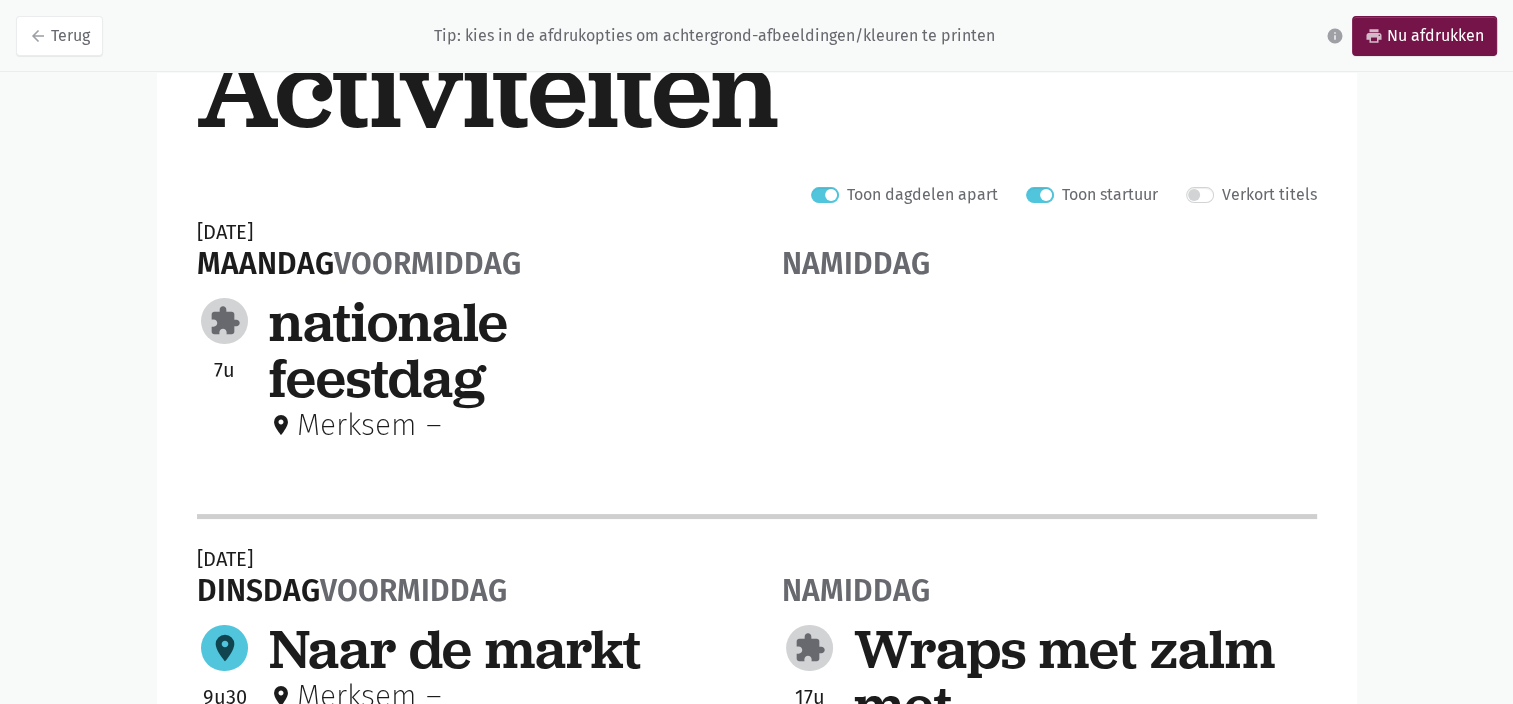 click on "Toon dagdelen apart" at bounding box center [922, 195] 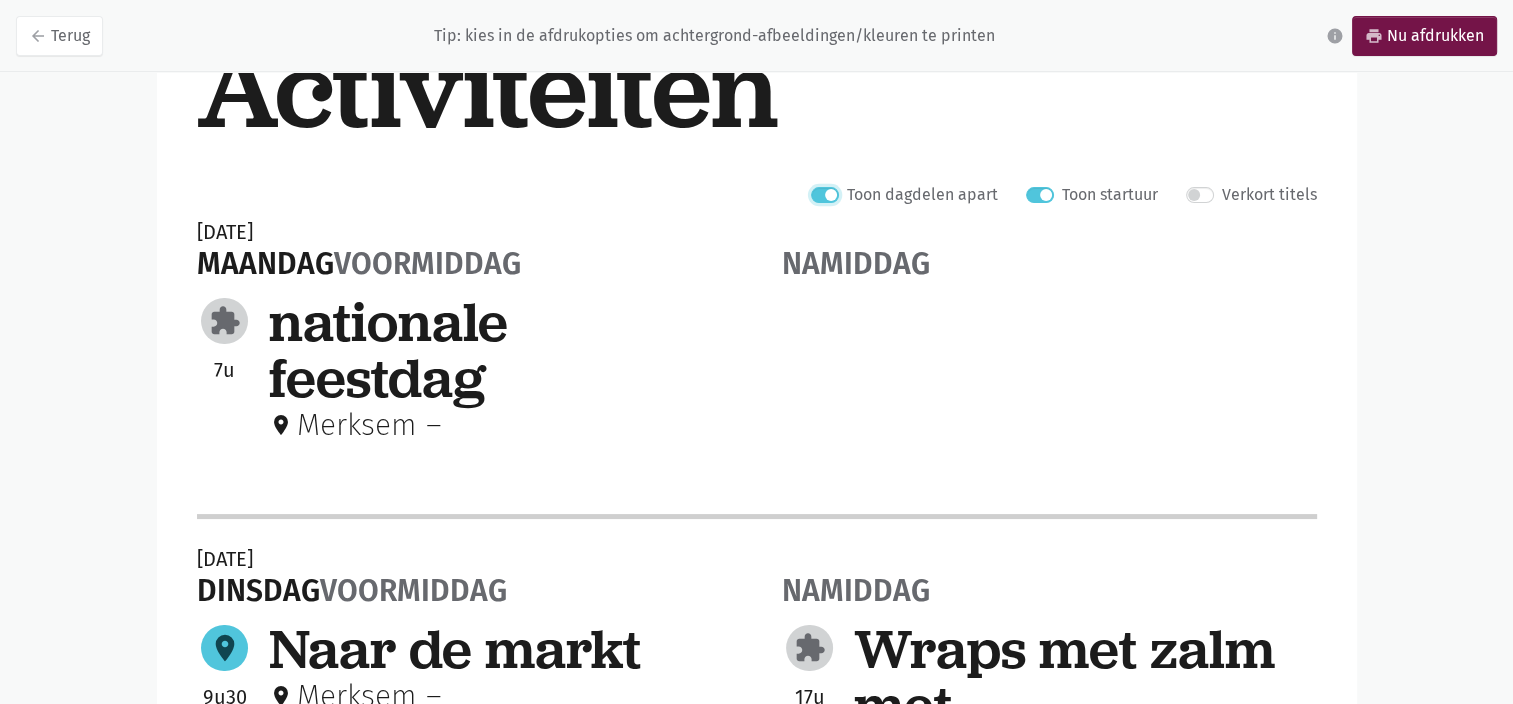 click on "Toon dagdelen apart" at bounding box center [819, 192] 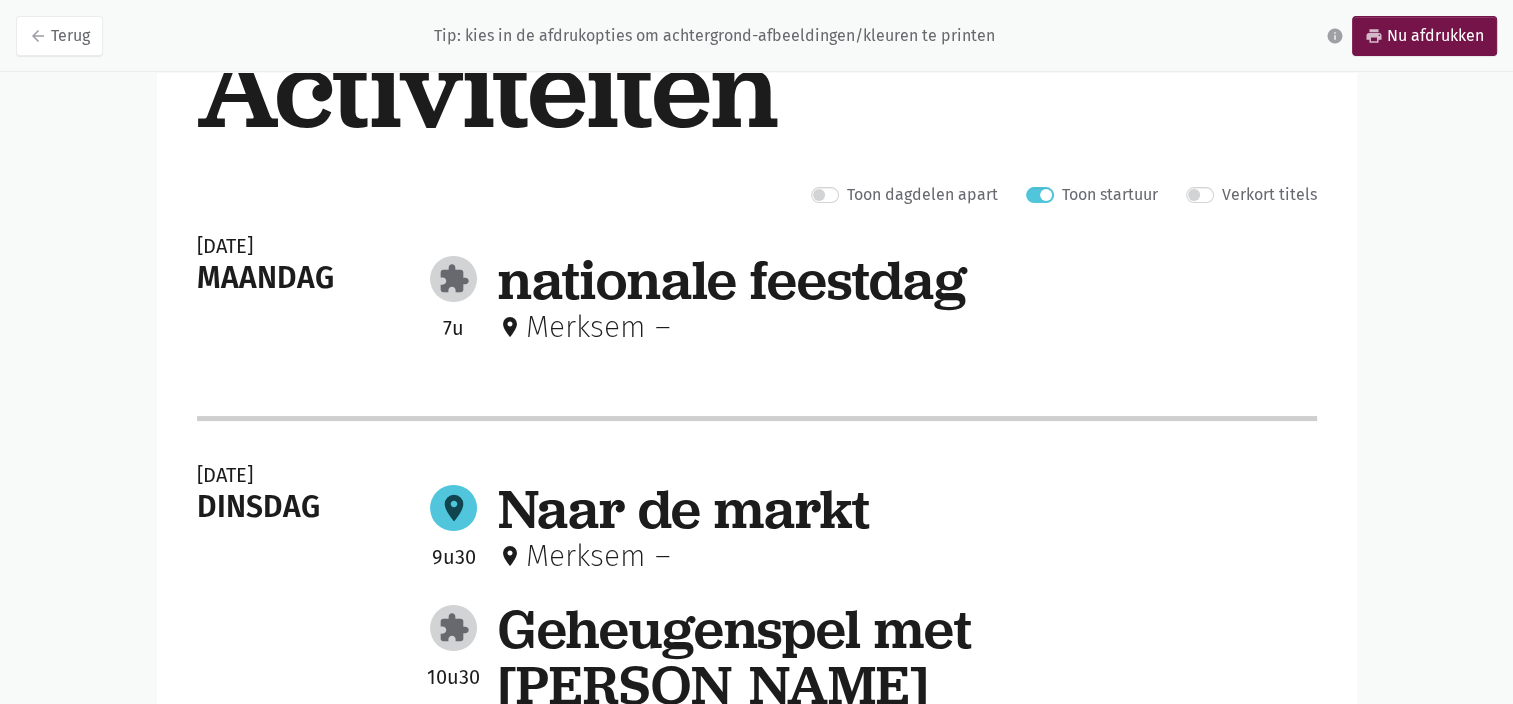 click on "Toon dagdelen apart" at bounding box center [922, 195] 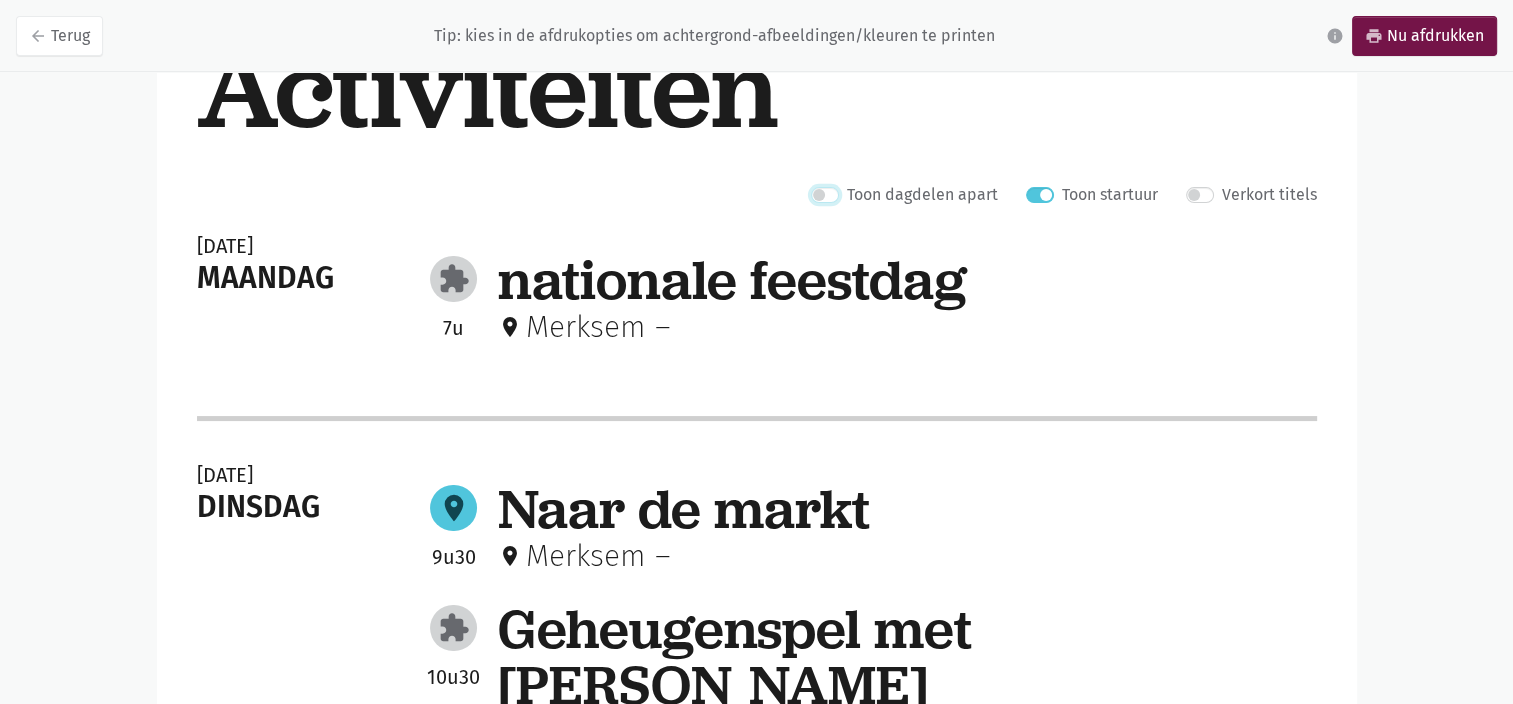 click on "Toon dagdelen apart" at bounding box center [819, 192] 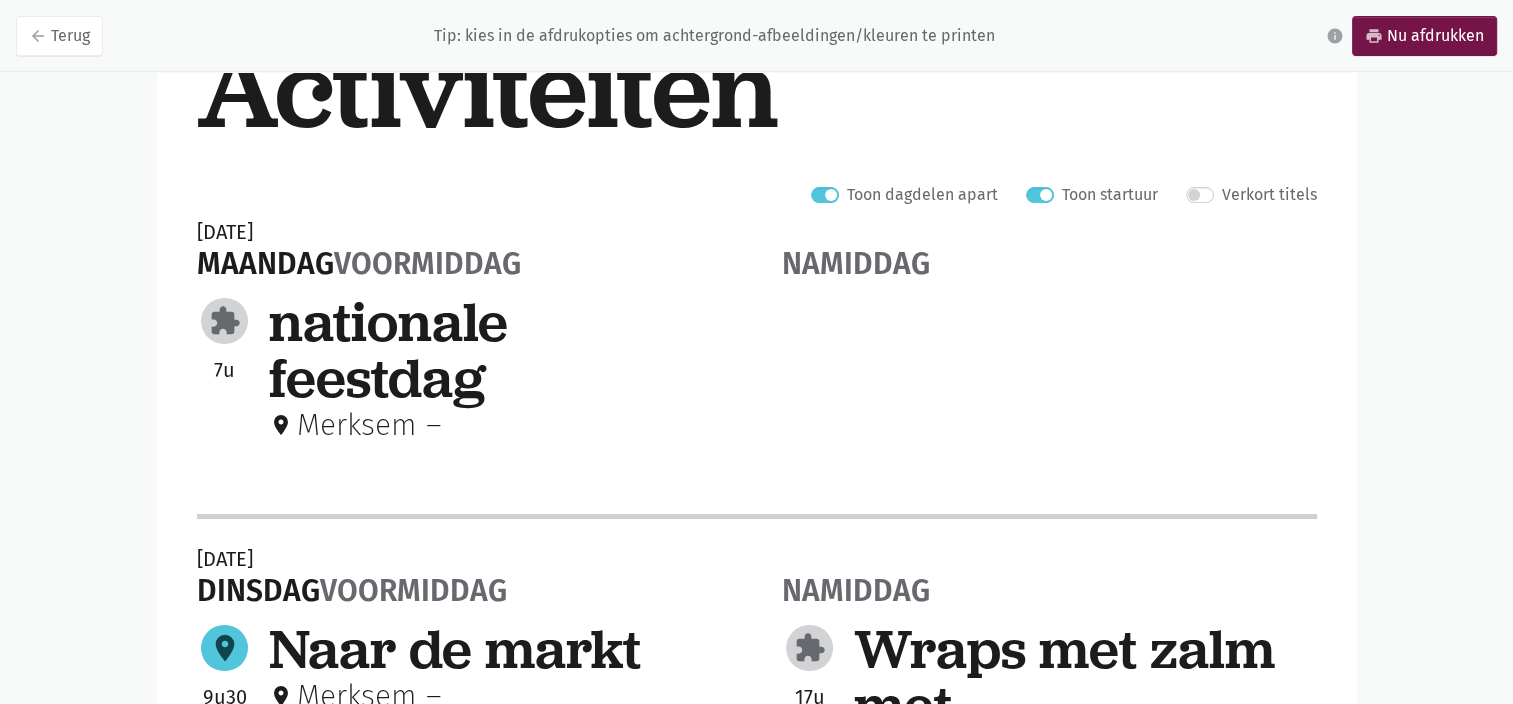 click on "Toon startuur" at bounding box center (1110, 195) 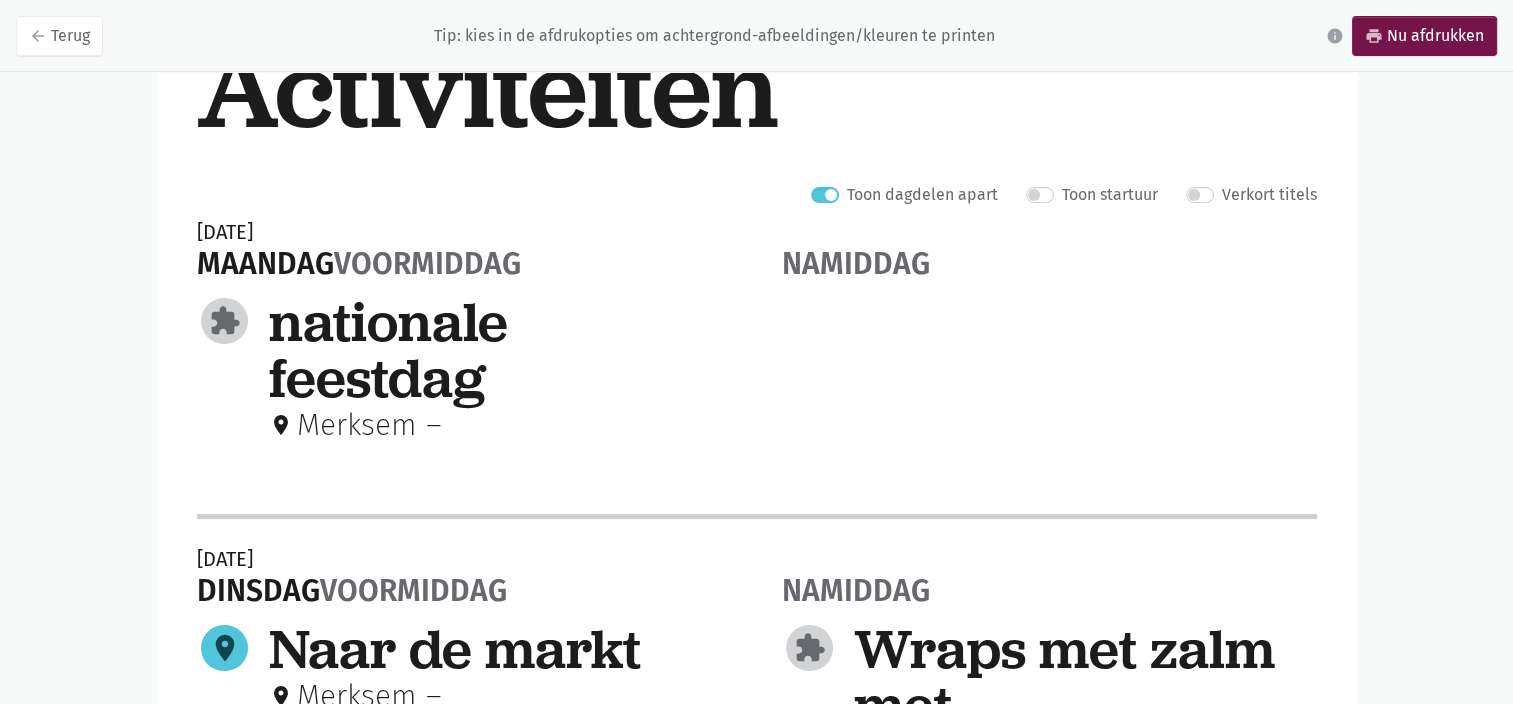 click on "Toon startuur" at bounding box center [1110, 195] 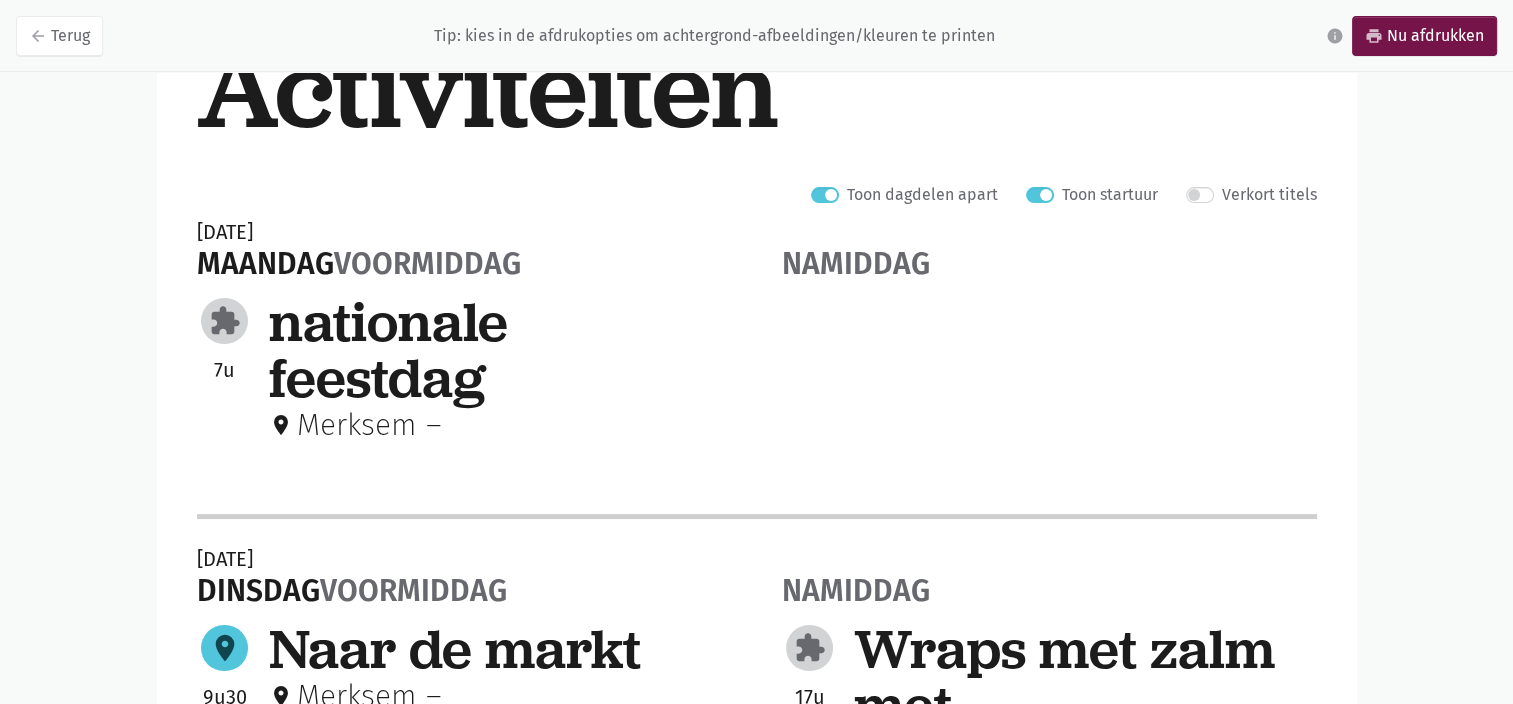 click on "Toon startuur" at bounding box center (1110, 195) 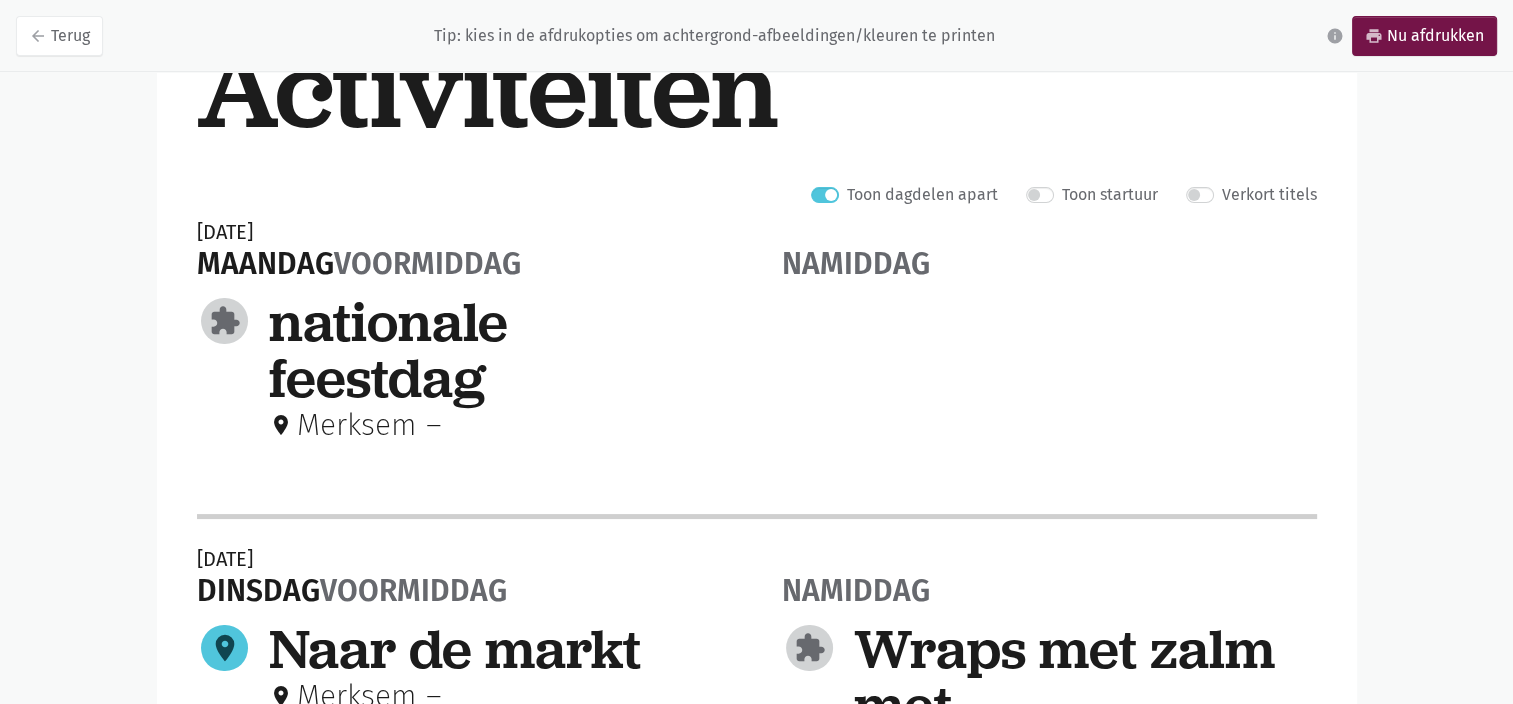 click on "Toon startuur" at bounding box center (1110, 195) 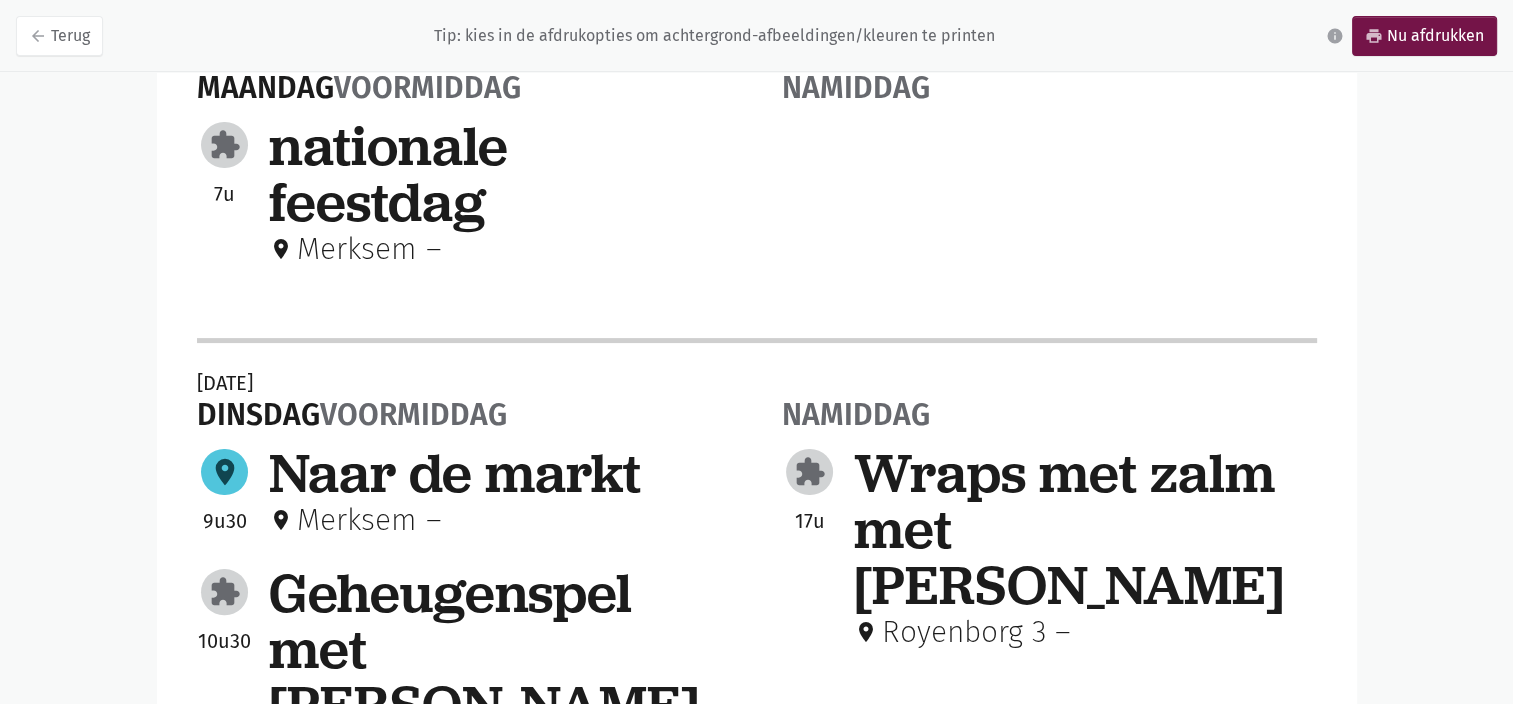 scroll, scrollTop: 0, scrollLeft: 0, axis: both 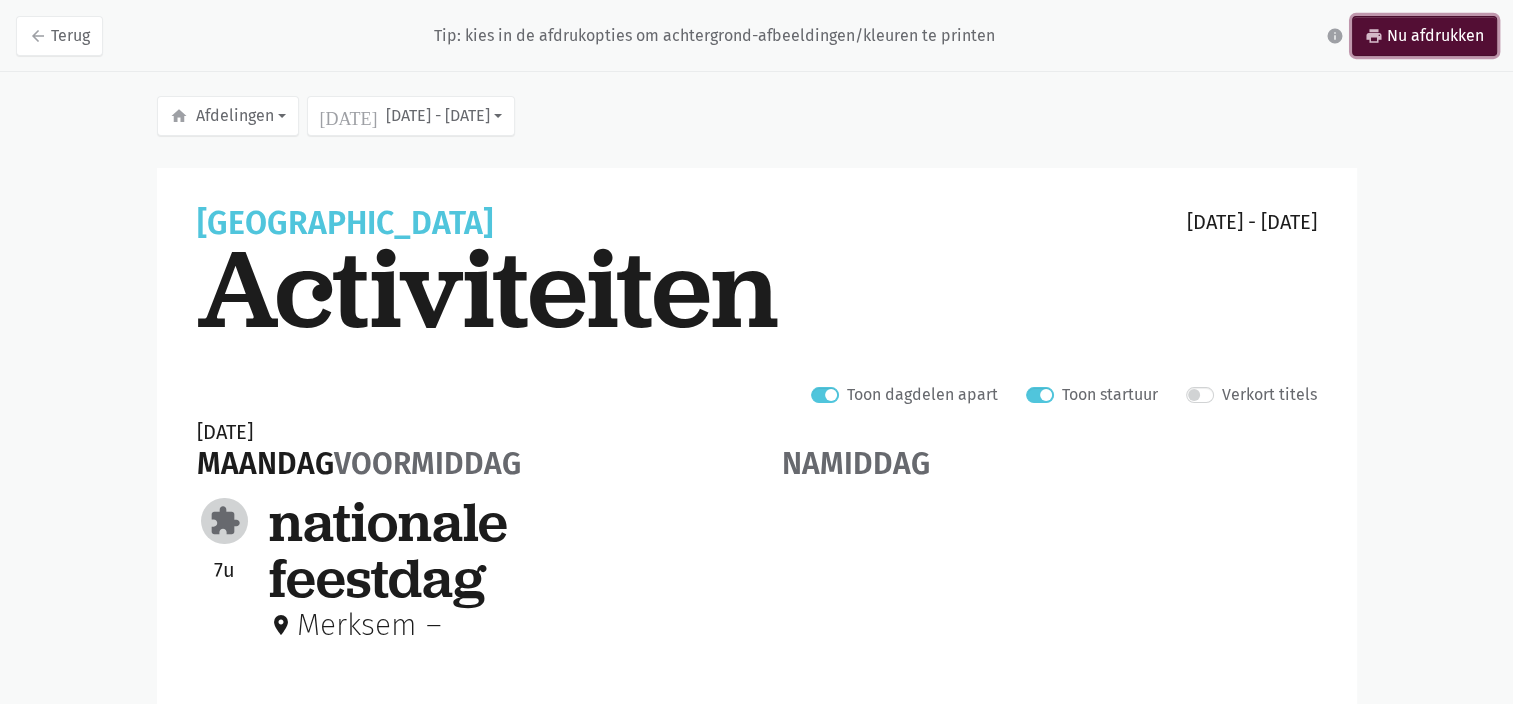 click on "print
Nu afdrukken" at bounding box center [1424, 36] 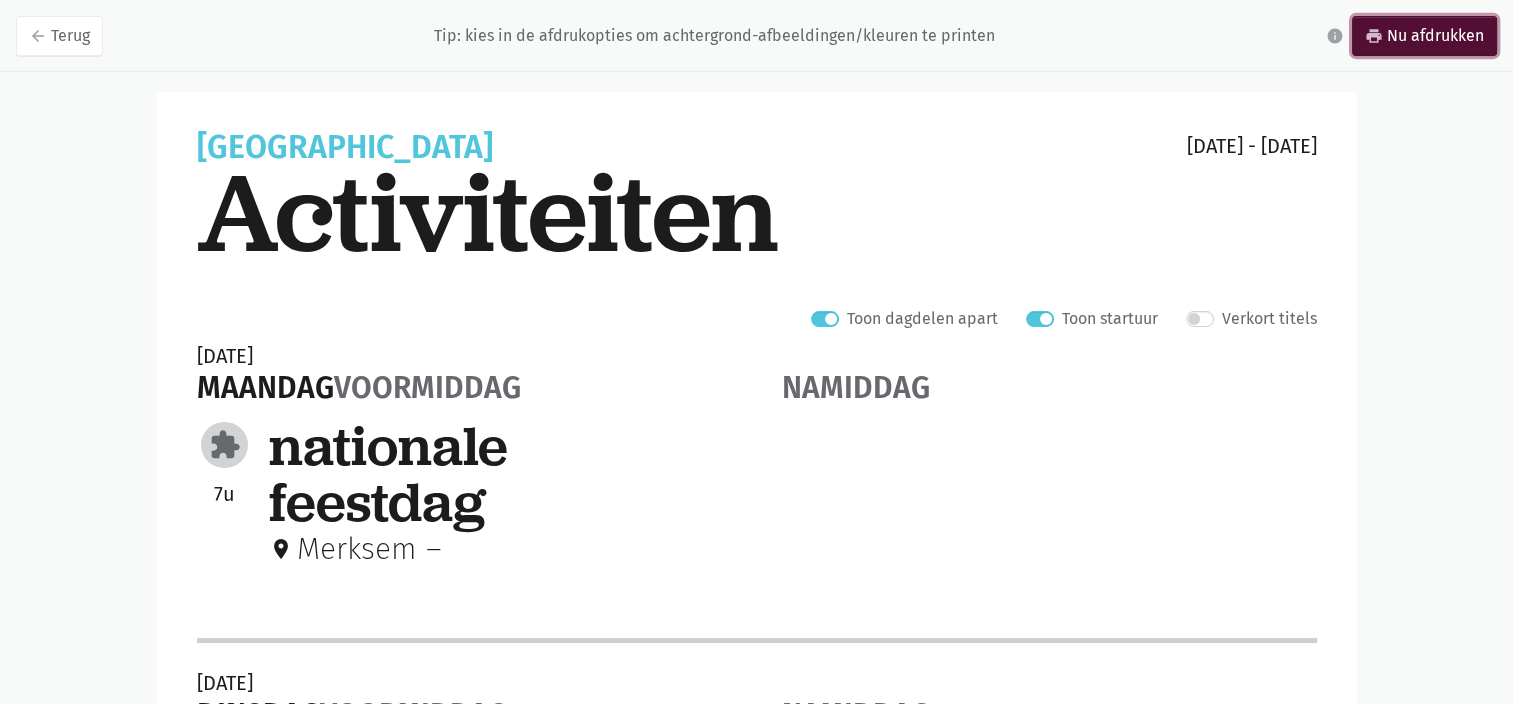 scroll, scrollTop: 0, scrollLeft: 0, axis: both 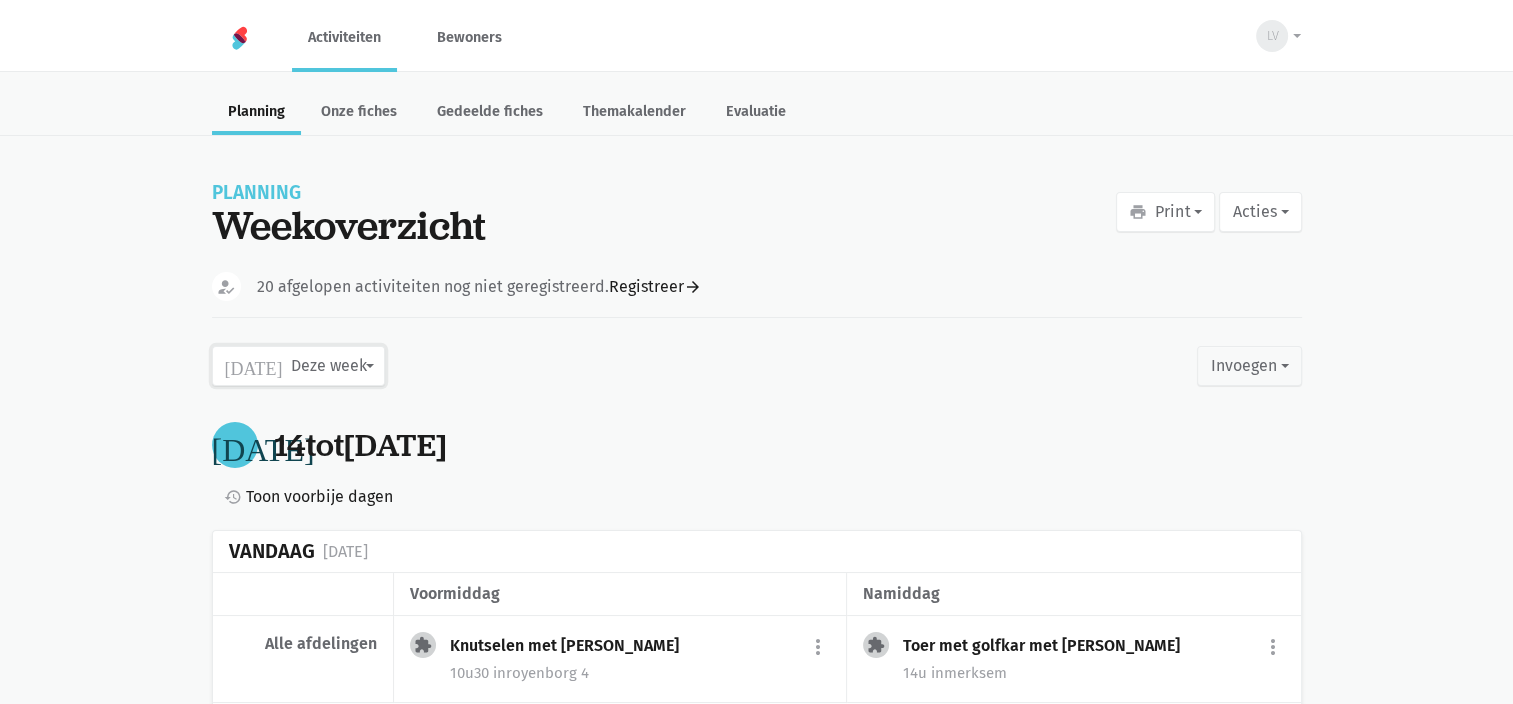 click on "[DATE]
Deze week" at bounding box center [298, 366] 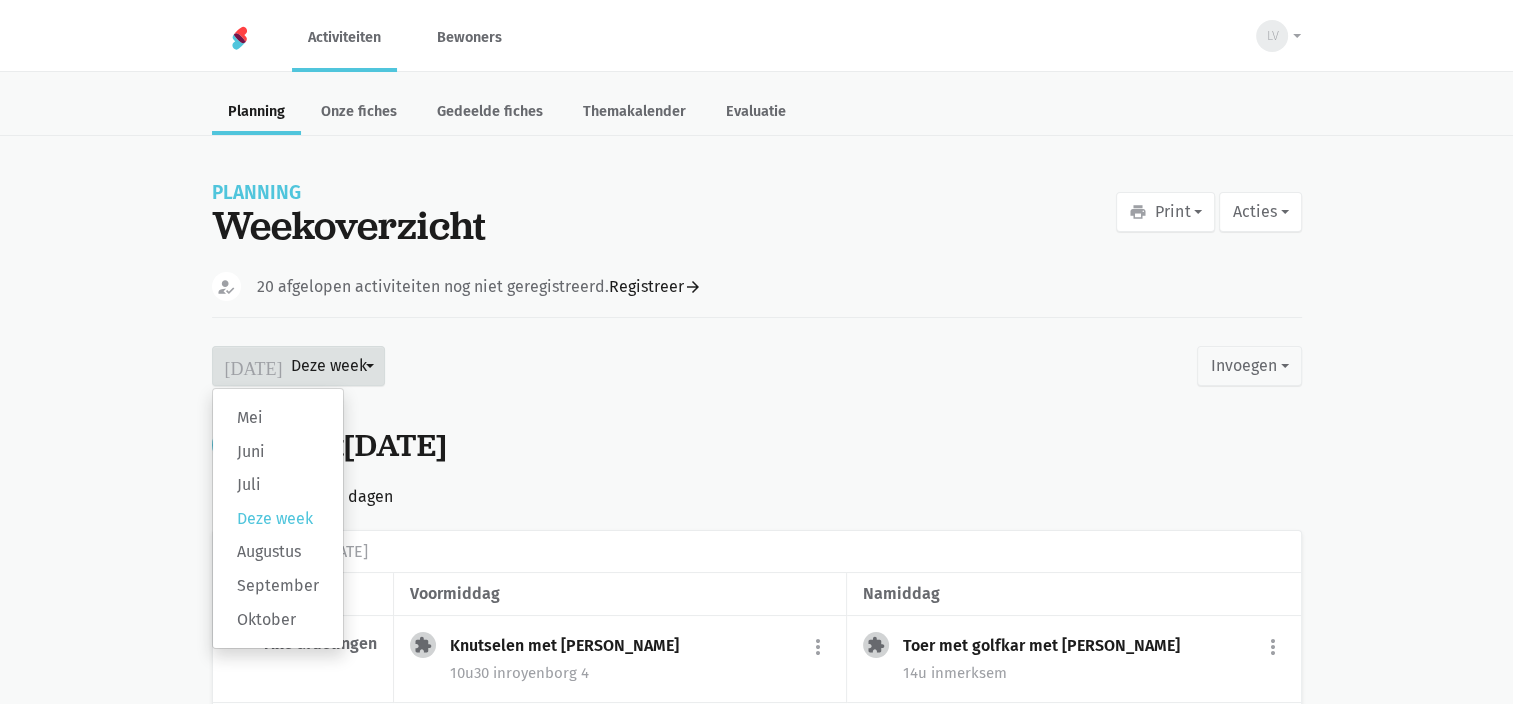 click on "[DATE]
Deze week
[PERSON_NAME]
Juni
Juli
Deze week
[PERSON_NAME]
September
Oktober
Invoegen                  date_range" at bounding box center (757, 366) 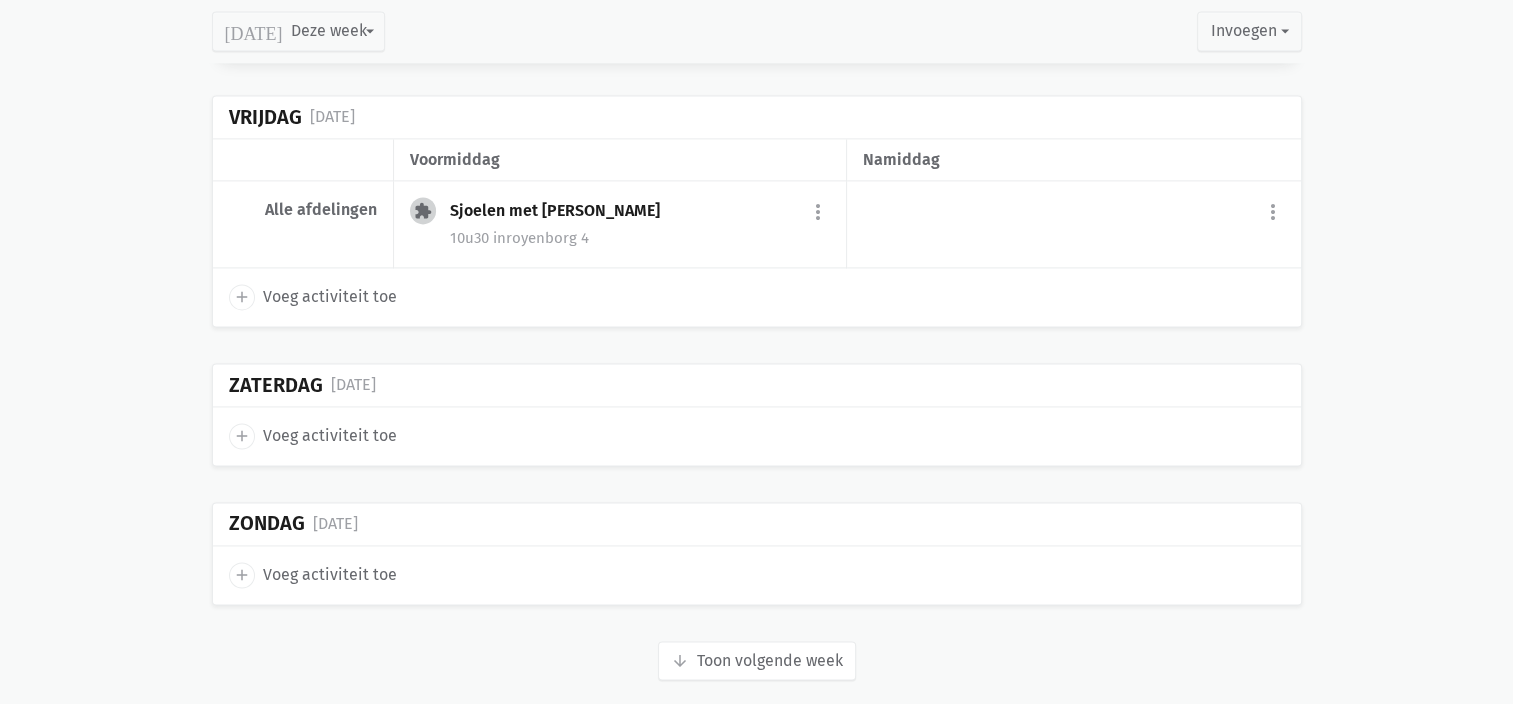 scroll, scrollTop: 2844, scrollLeft: 0, axis: vertical 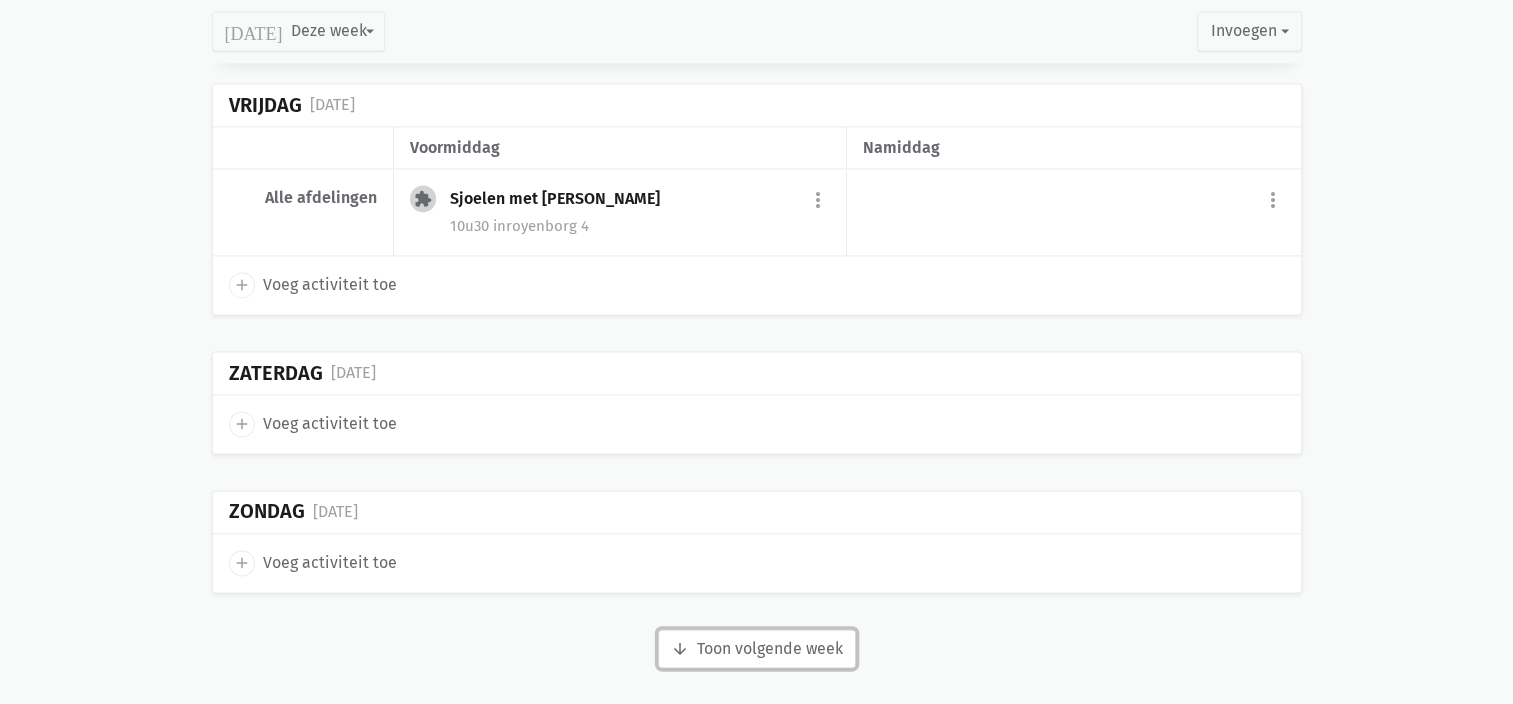 click on "arrow_downward
Week wordt geladen
Toon volgende week" at bounding box center (757, 649) 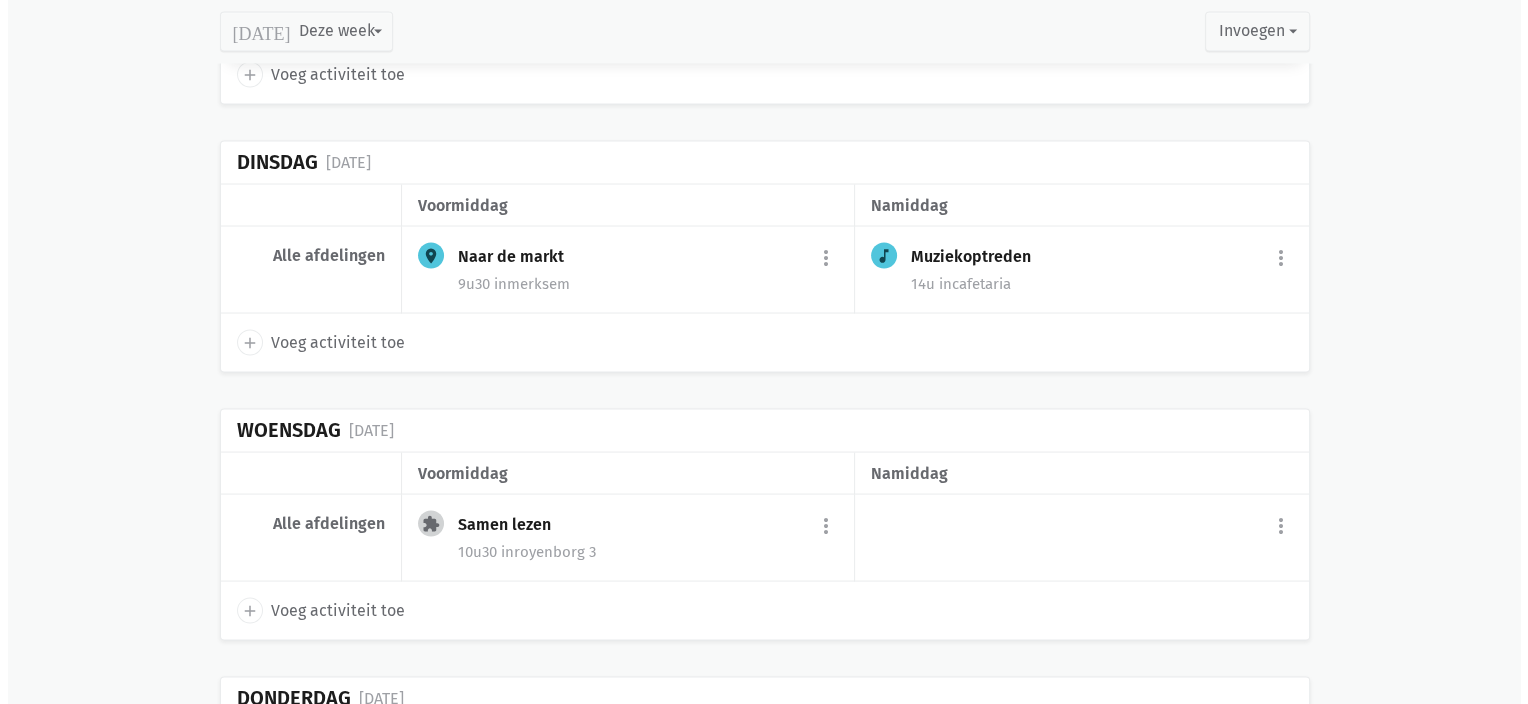 scroll, scrollTop: 3744, scrollLeft: 0, axis: vertical 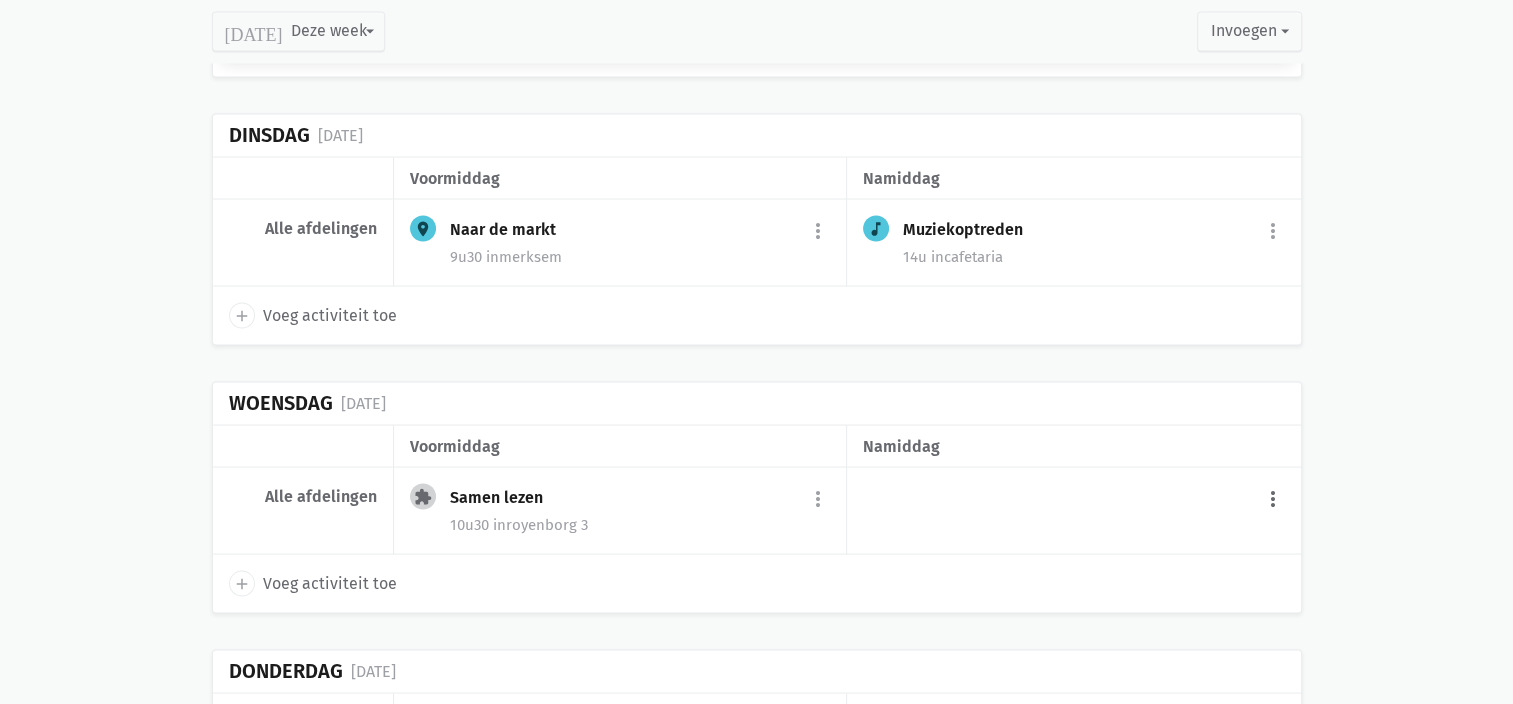 click on "more_vert" at bounding box center [1273, 498] 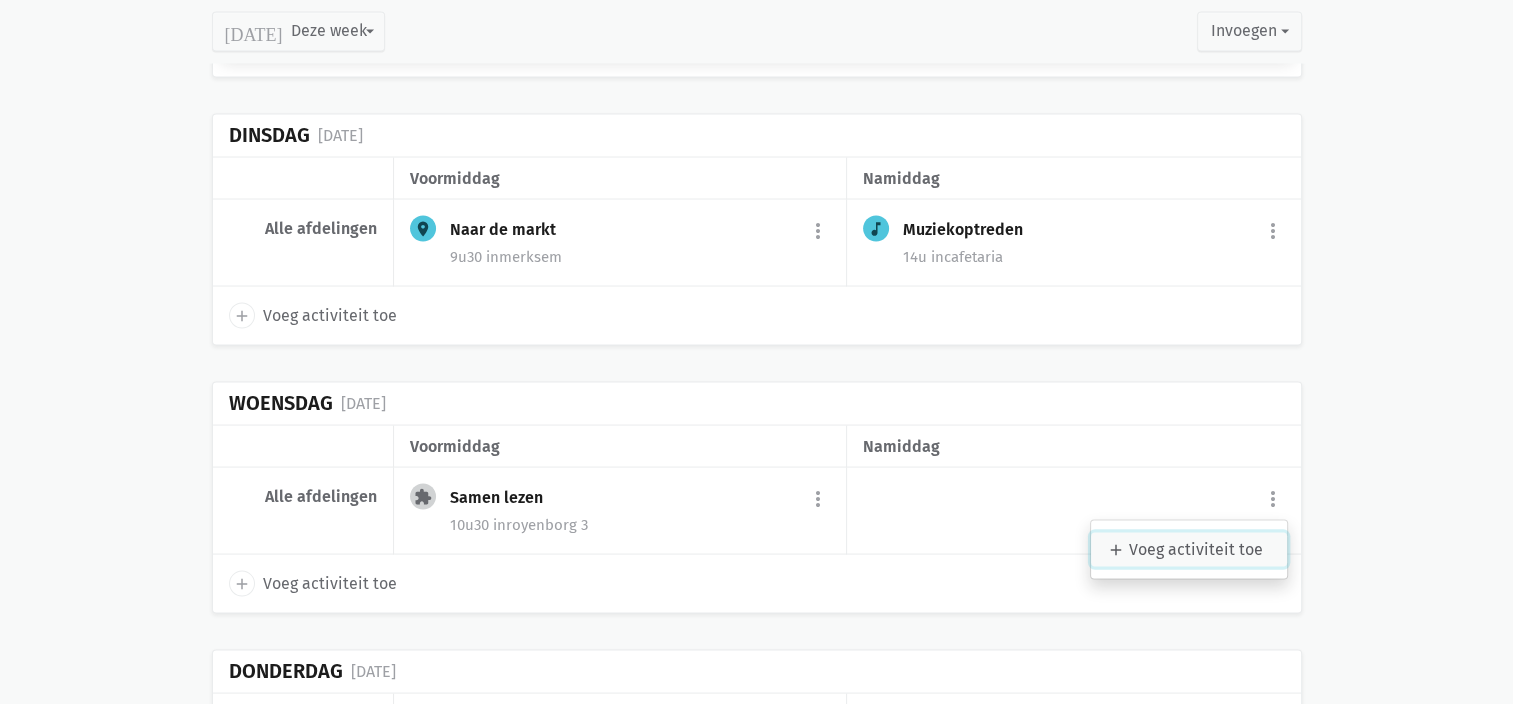 click on "add
Voeg activiteit toe" at bounding box center [1189, 549] 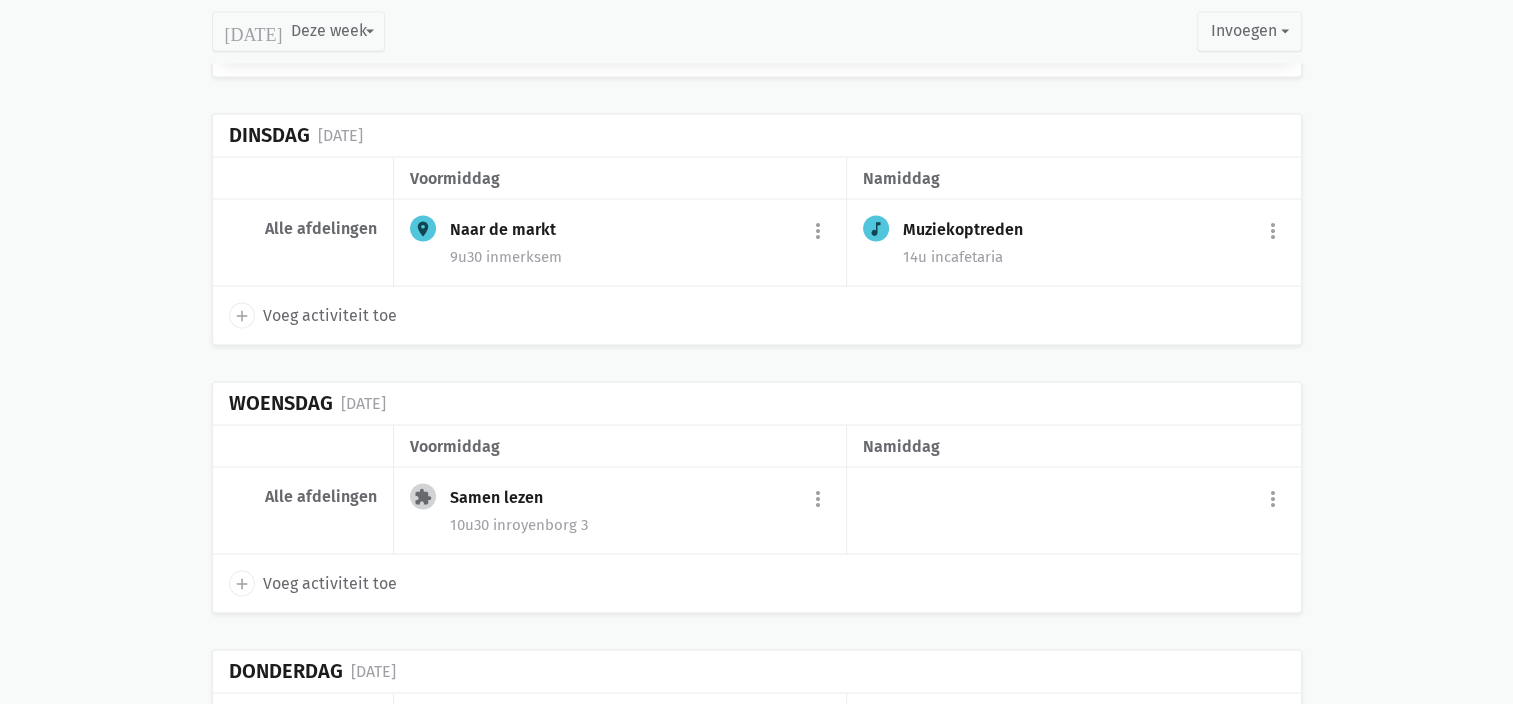 select on "14:00" 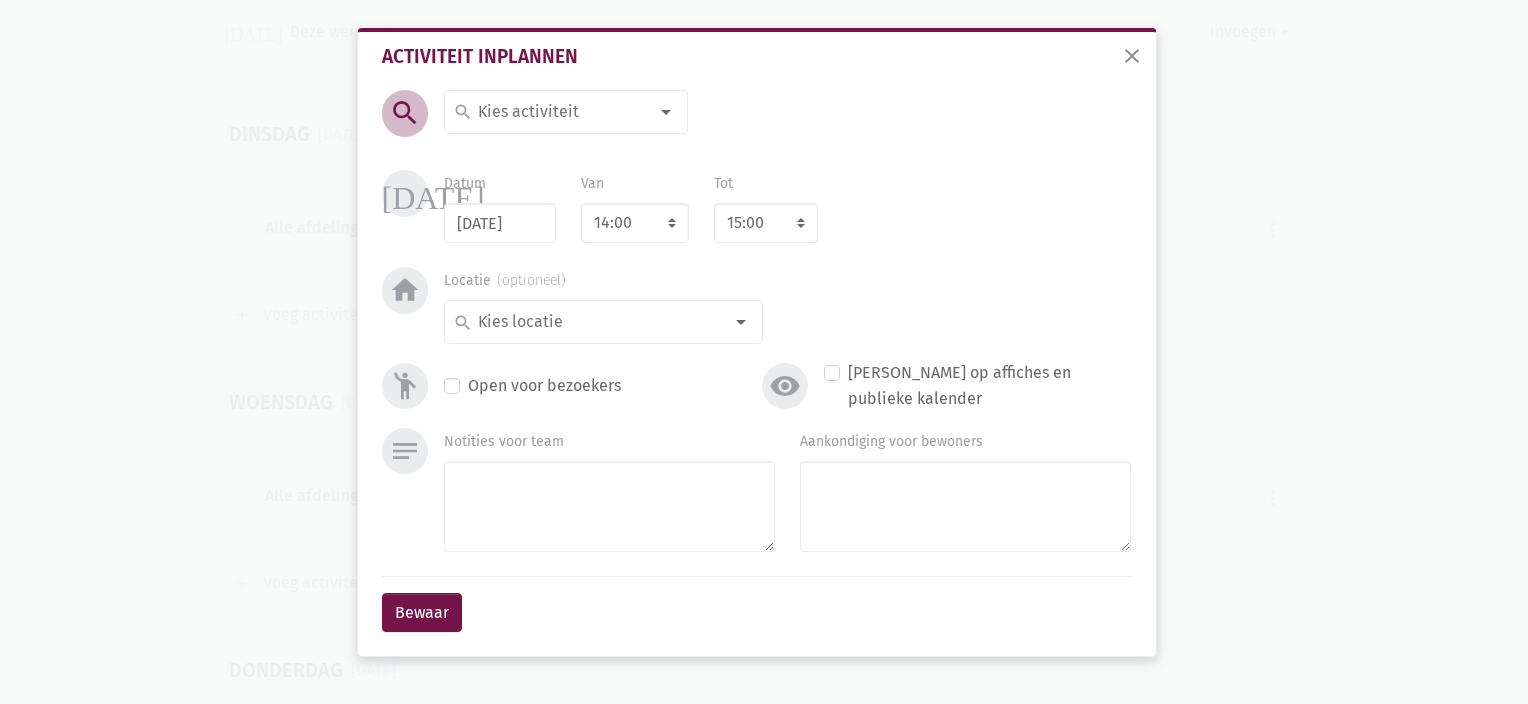 click at bounding box center [561, 112] 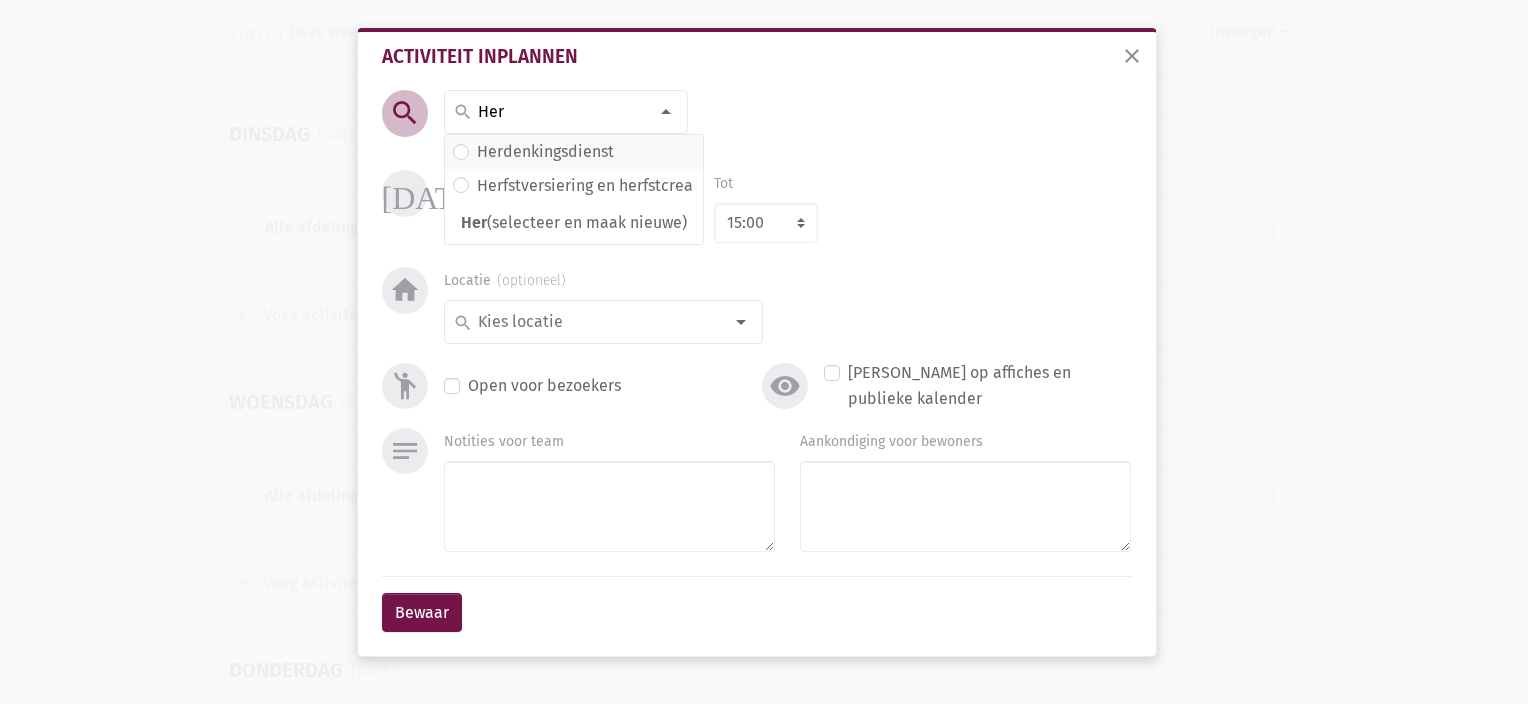 type on "Her" 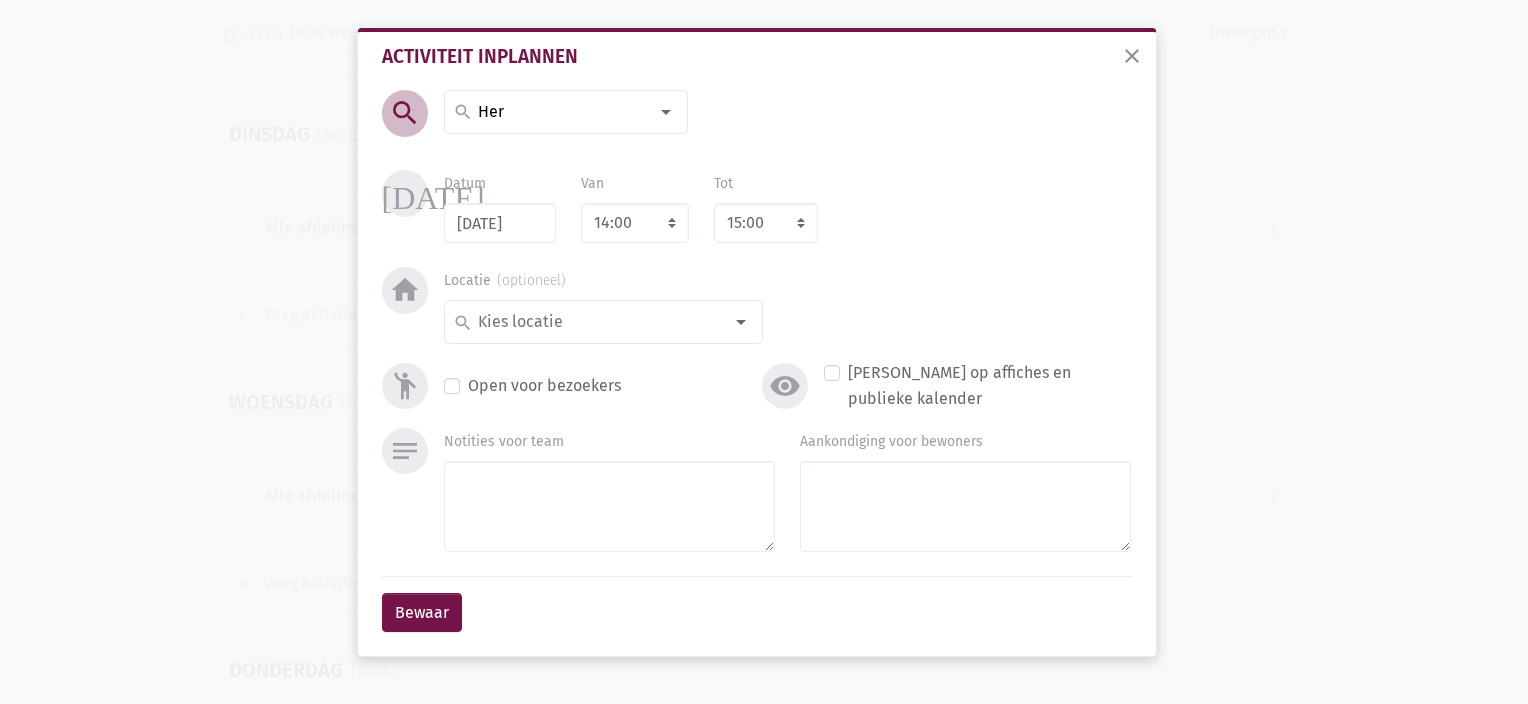 type 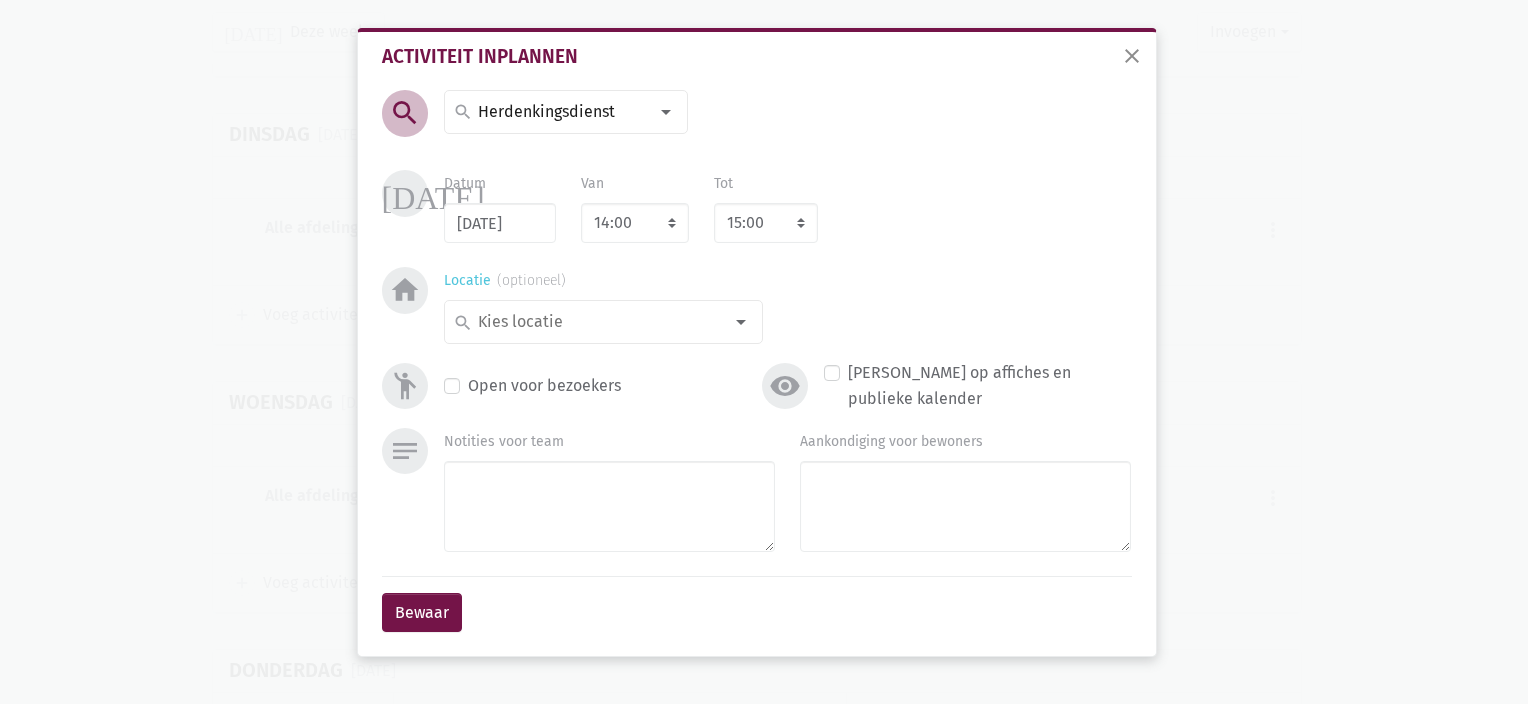 click at bounding box center (741, 322) 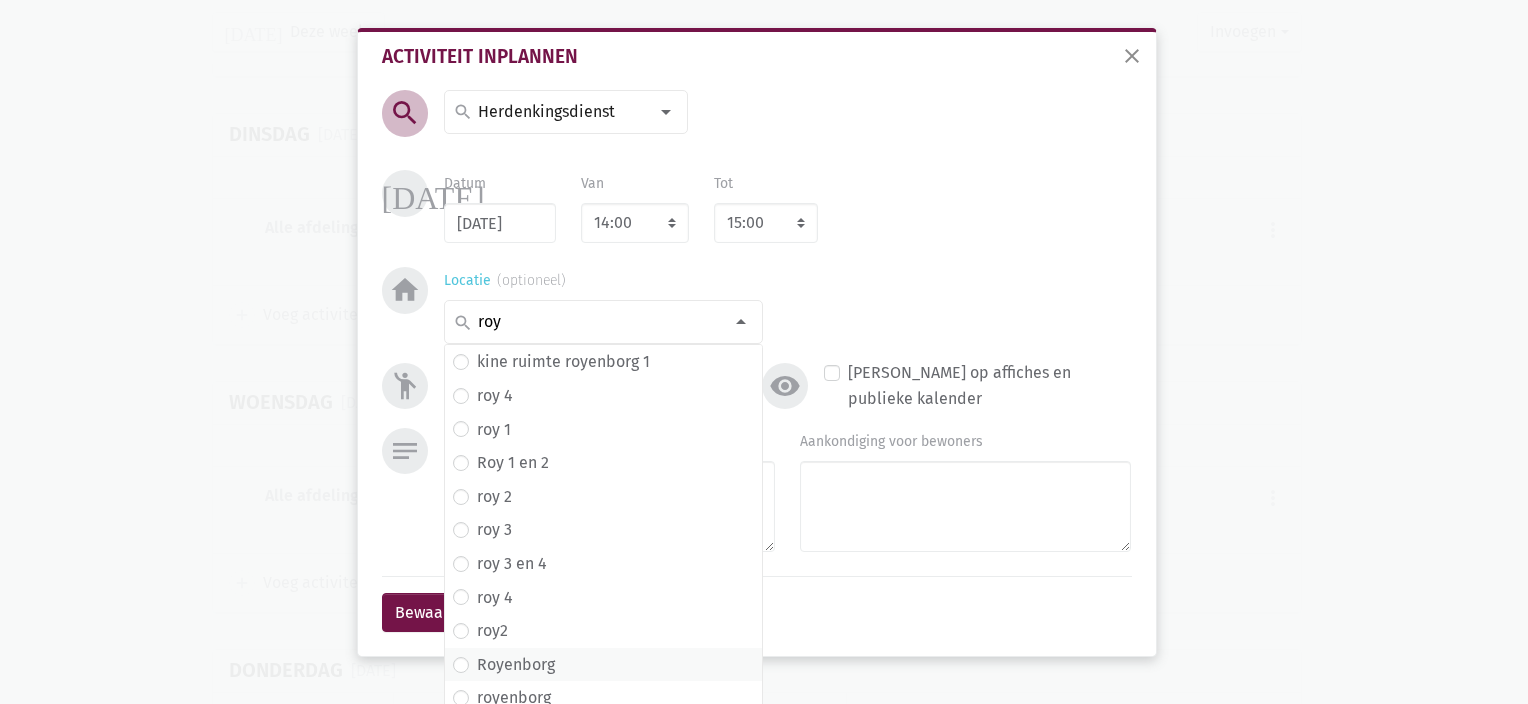 type on "roy" 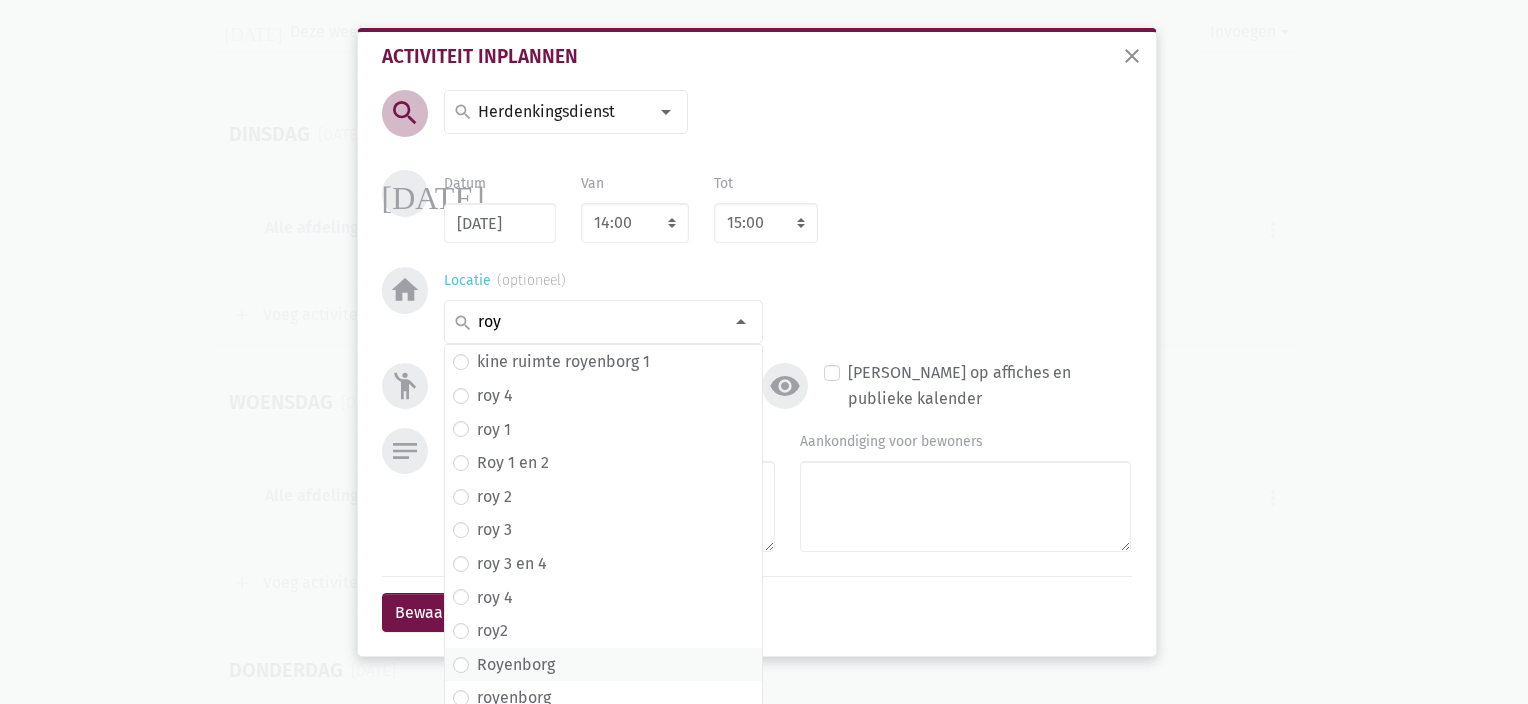 click on "Royenborg" at bounding box center (603, 665) 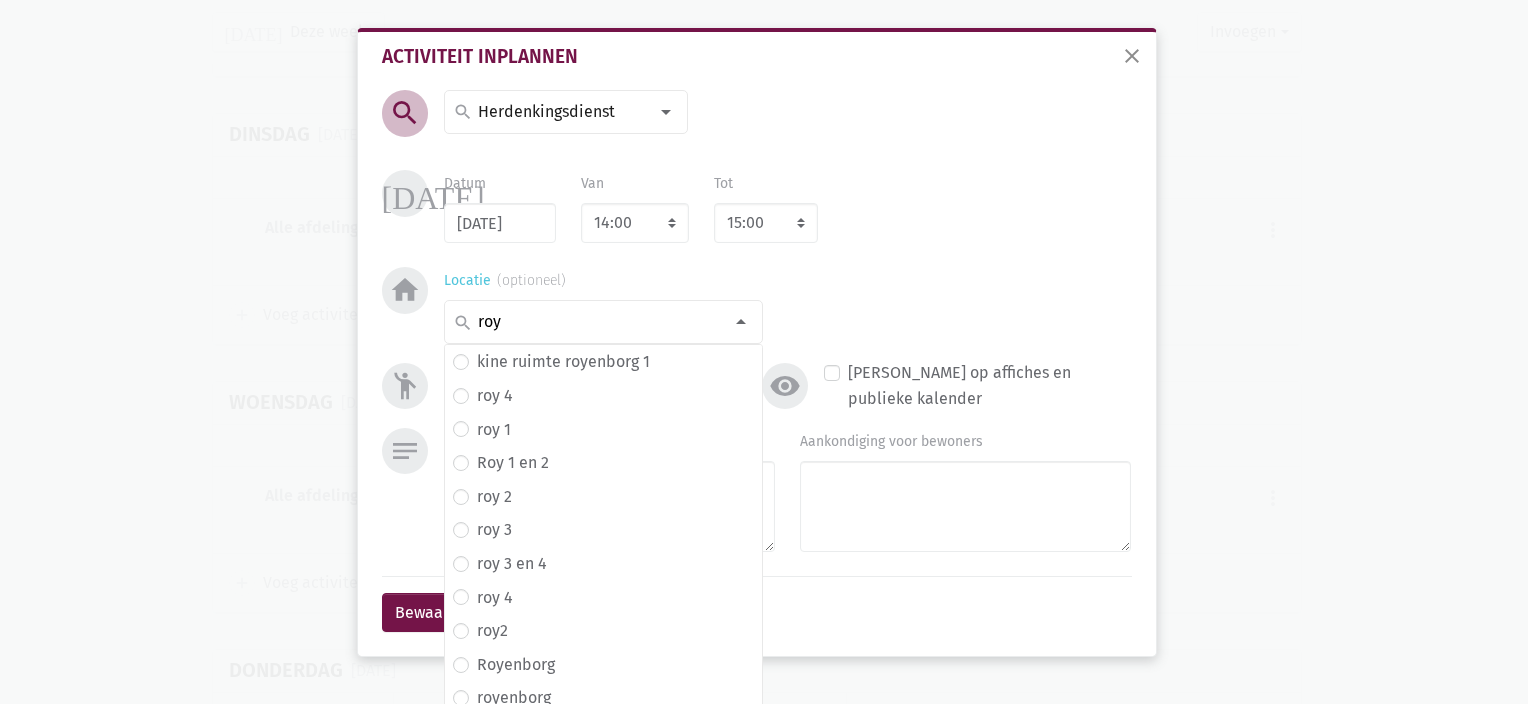 type 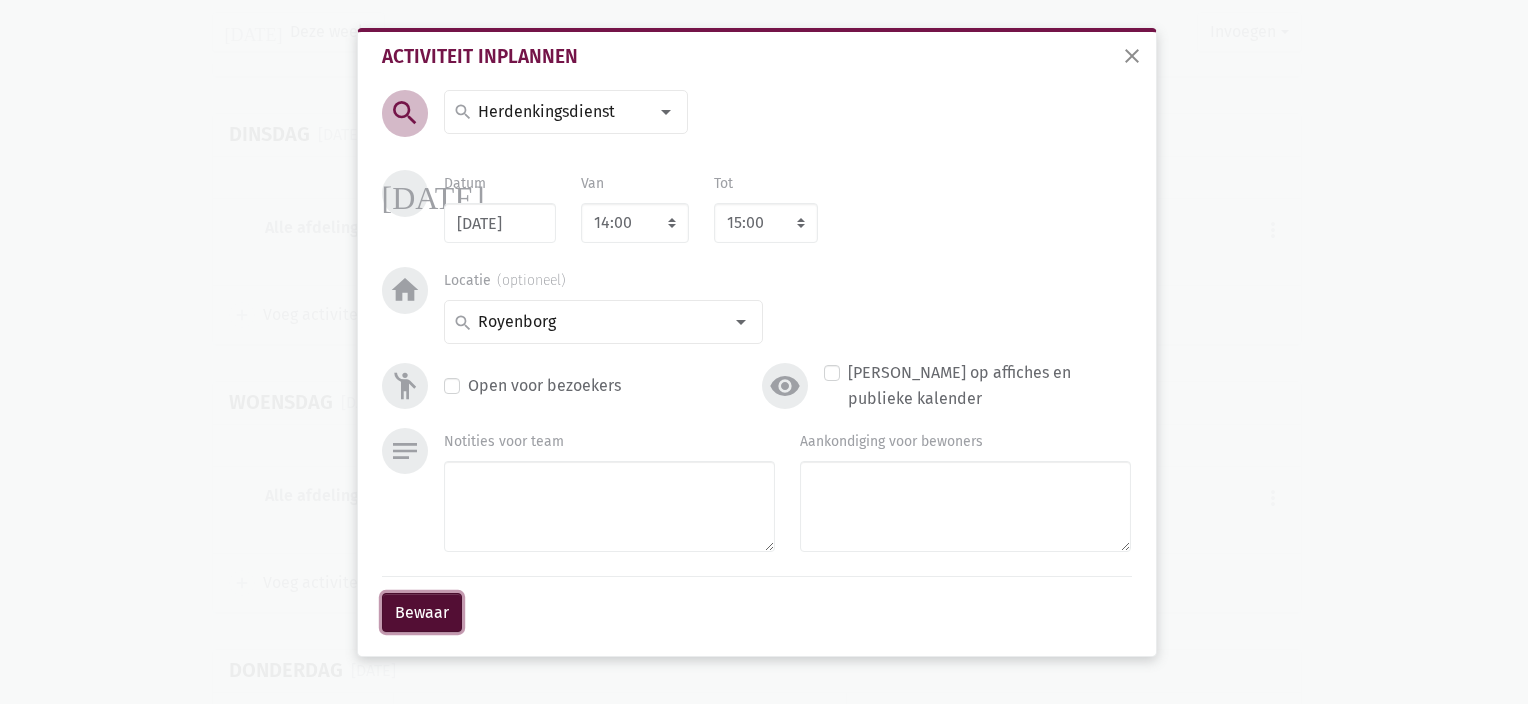 click on "Bewaar" at bounding box center [422, 613] 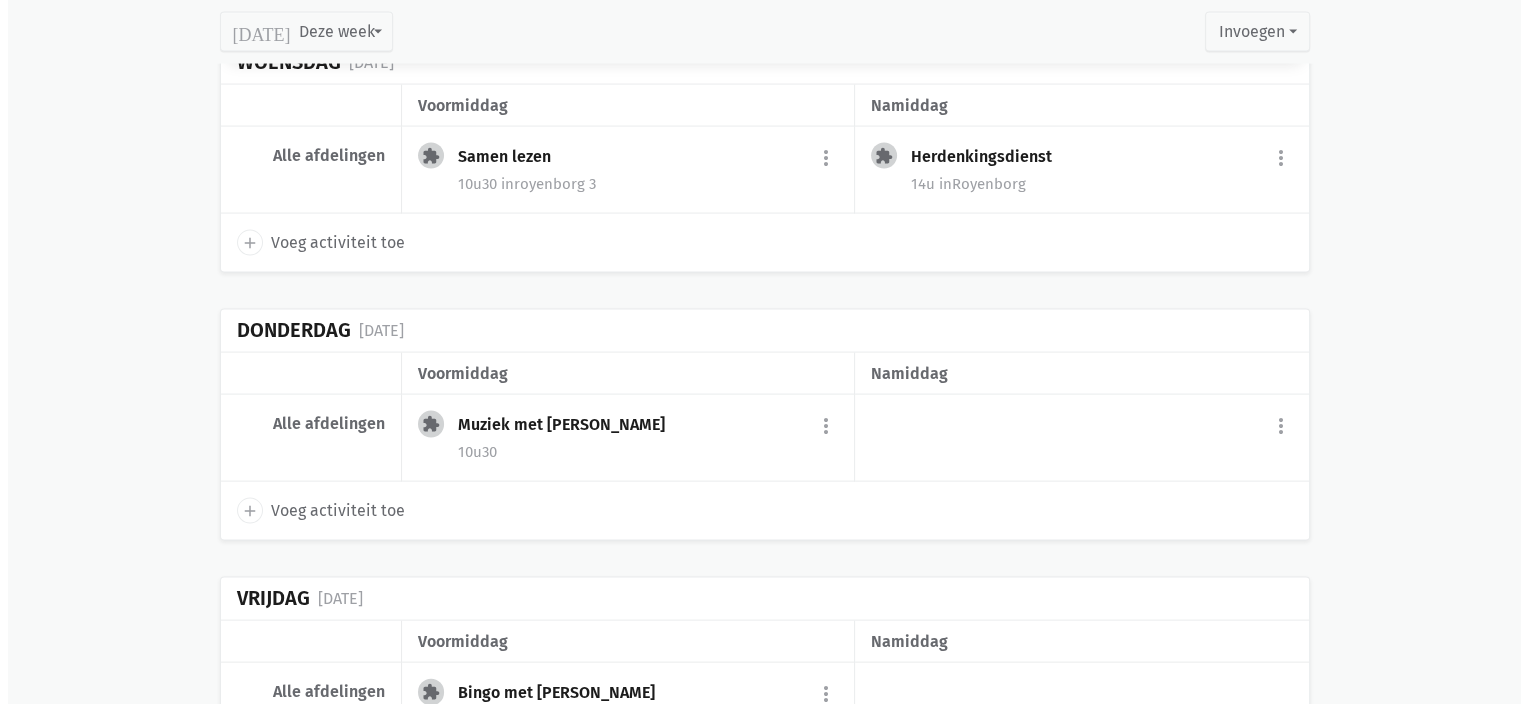 scroll, scrollTop: 4126, scrollLeft: 0, axis: vertical 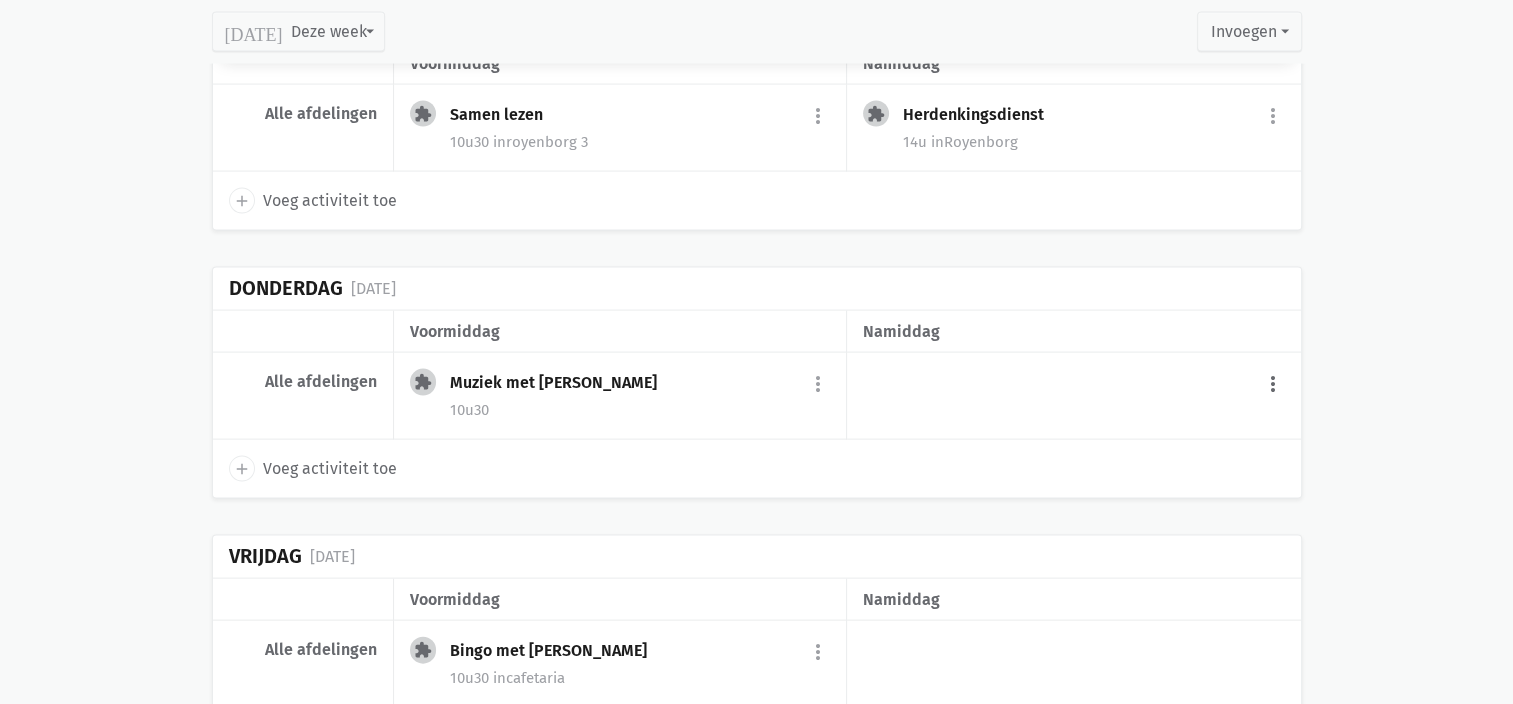 click on "more_vert" at bounding box center [1273, 384] 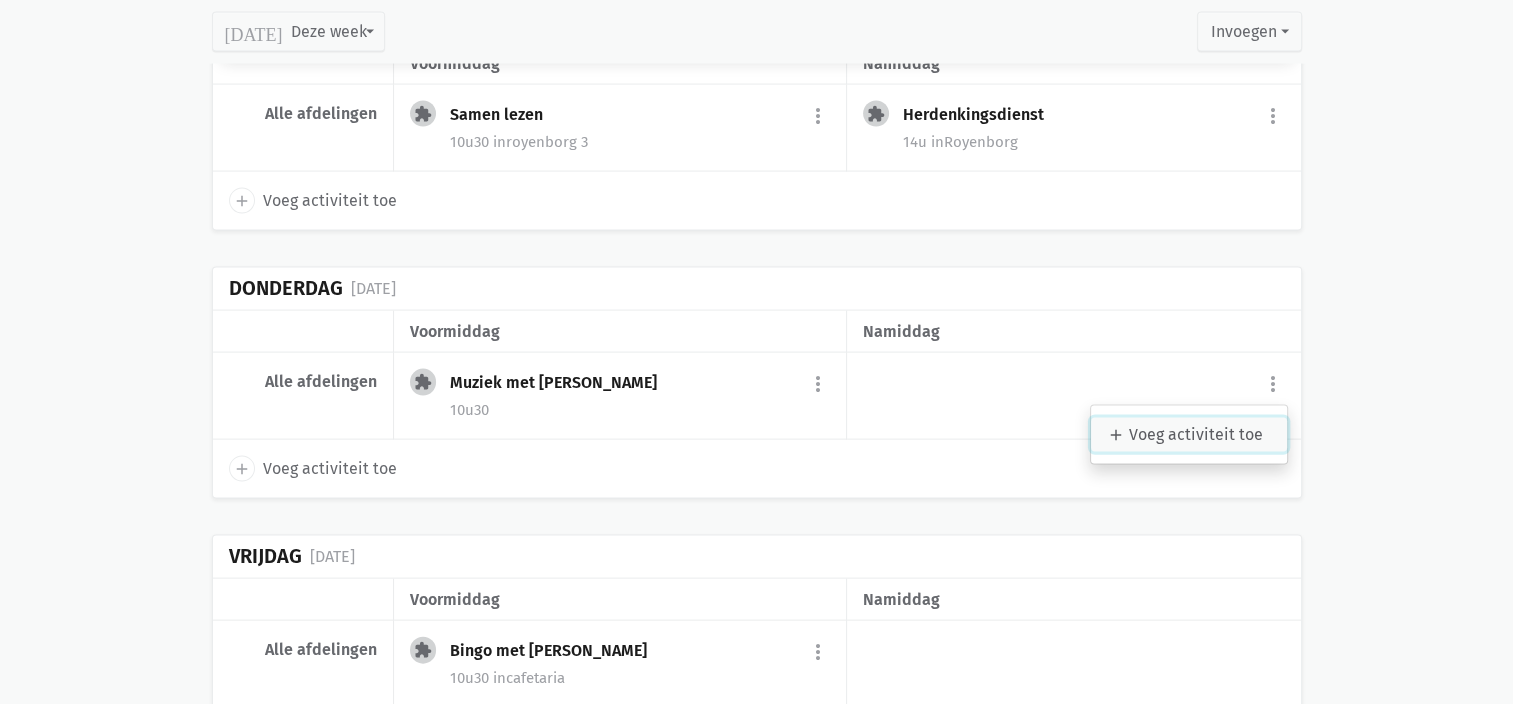 click on "add
Voeg activiteit toe" at bounding box center [1189, 435] 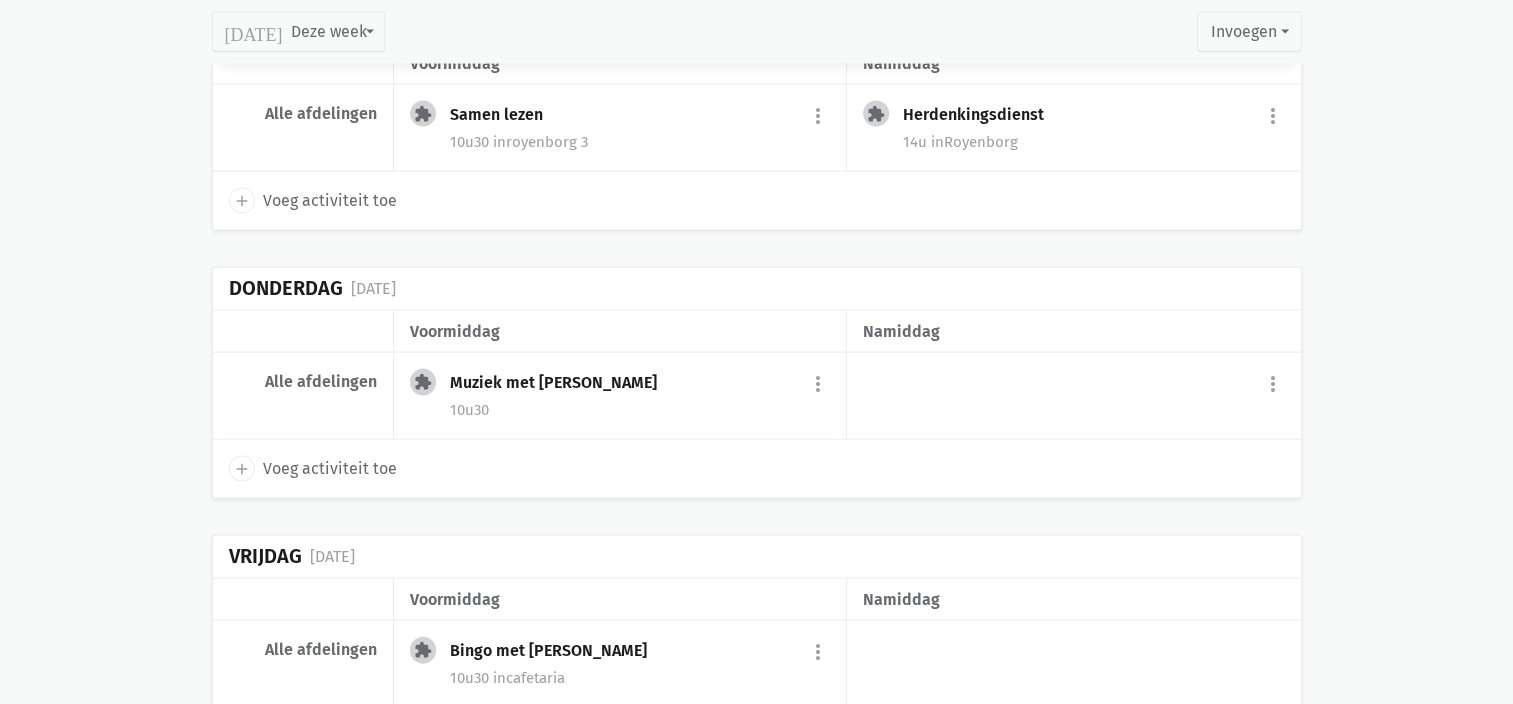 select on "14:00" 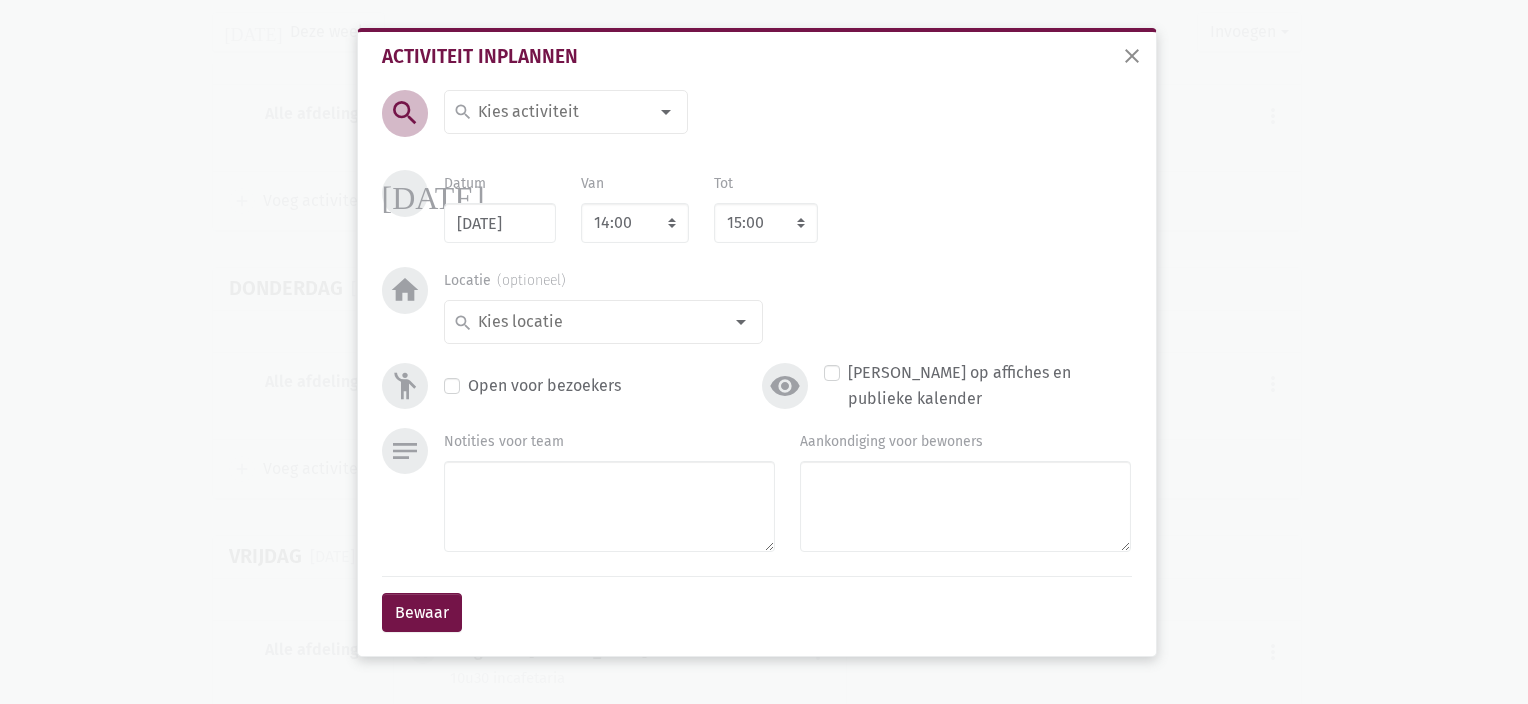 click at bounding box center [561, 112] 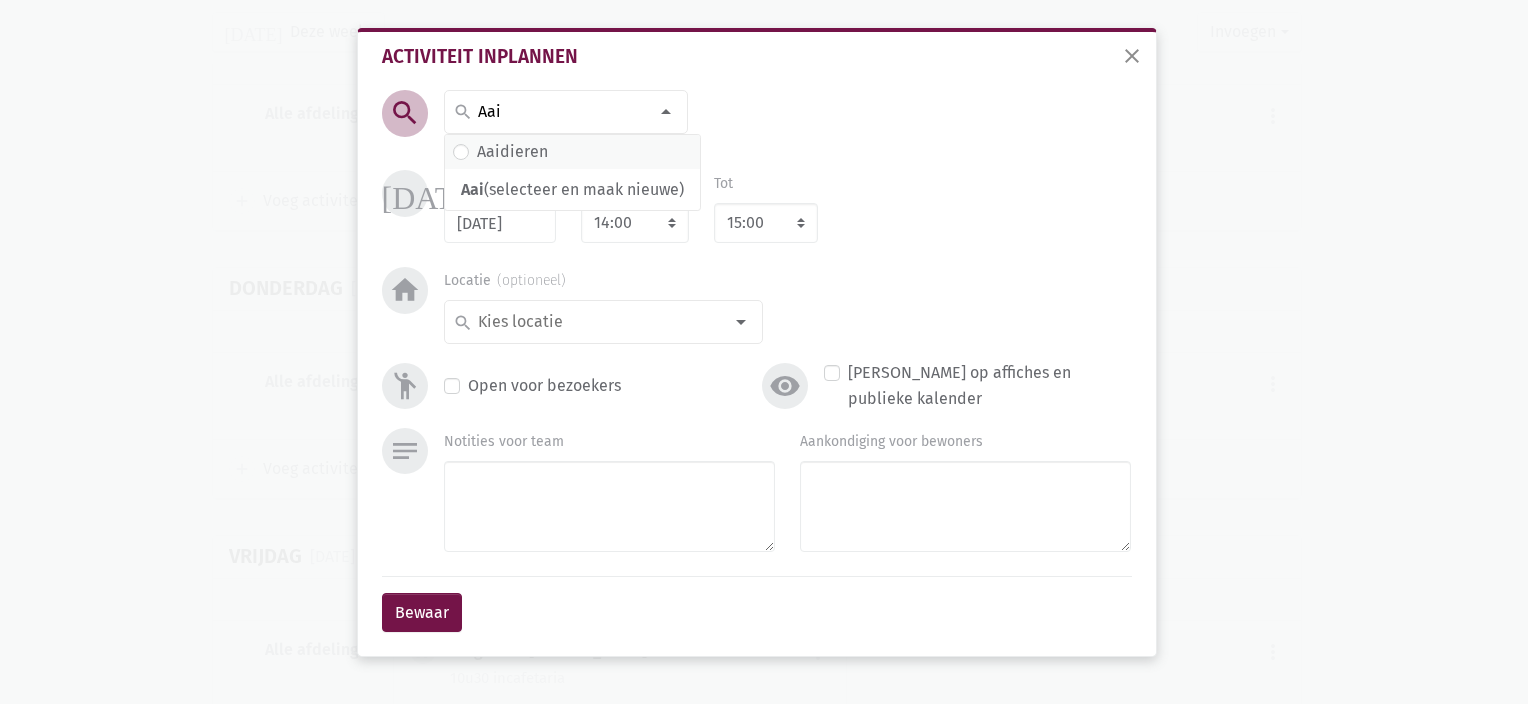 type on "Aai" 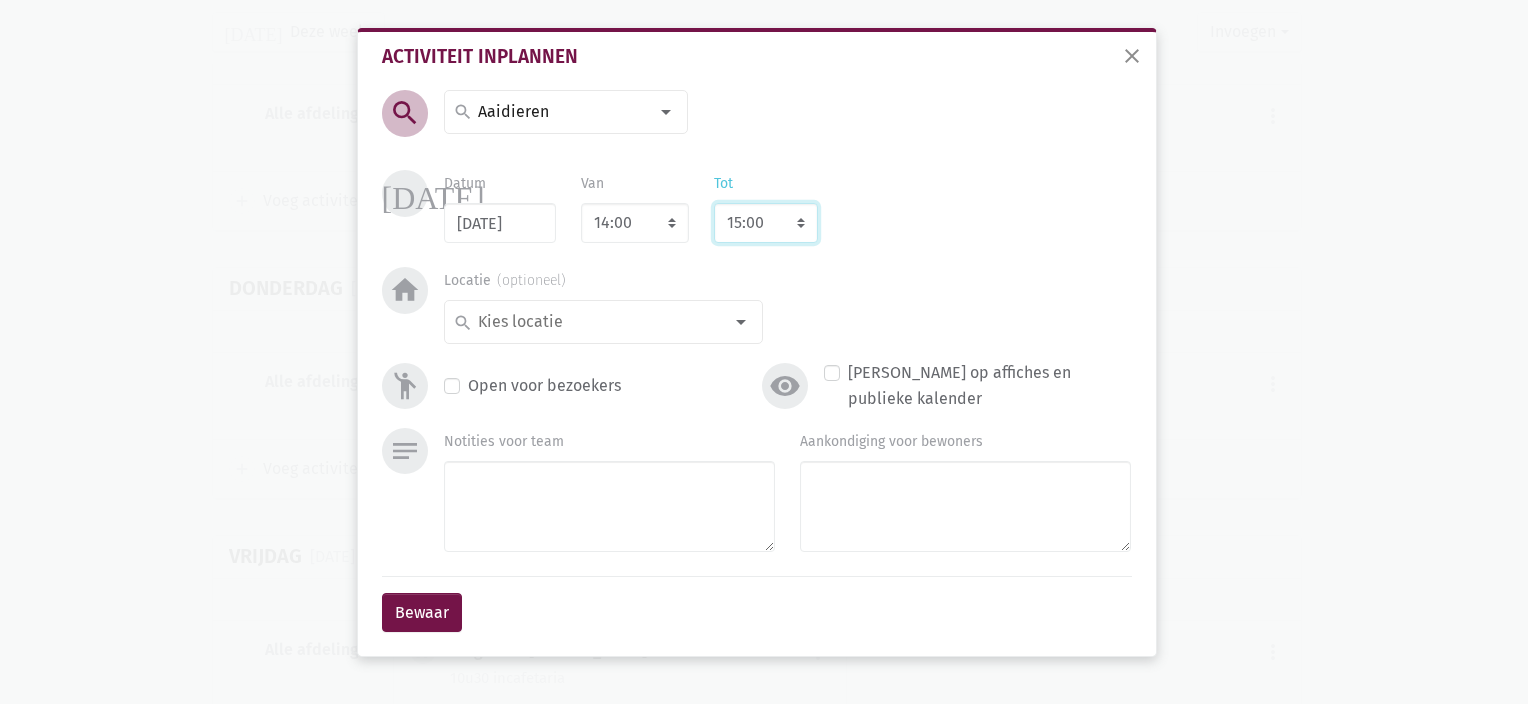 click on "8:00
8:15
8:30
8:45
9:00
9:15
9:30
9:45
10:00
10:15
10:30
10:45
11:00
11:15
11:30
11:45
12:00
12:15
12:30
12:45
13:00
13:15
13:30
13:45
14:00
14:15
14:30
14:45
15:00
15:15
15:30
15:45
16:00
16:15
16:30
16:45
17:00
17:15
17:30
17:45
18:00
18:15
18:30
18:45
19:00
19:15
19:30
19:45
20:00
20:15
20:30
20:45
21:00
21:15
21:30
21:45
22:00
22:15
22:30
22:45
23:00" at bounding box center (766, 223) 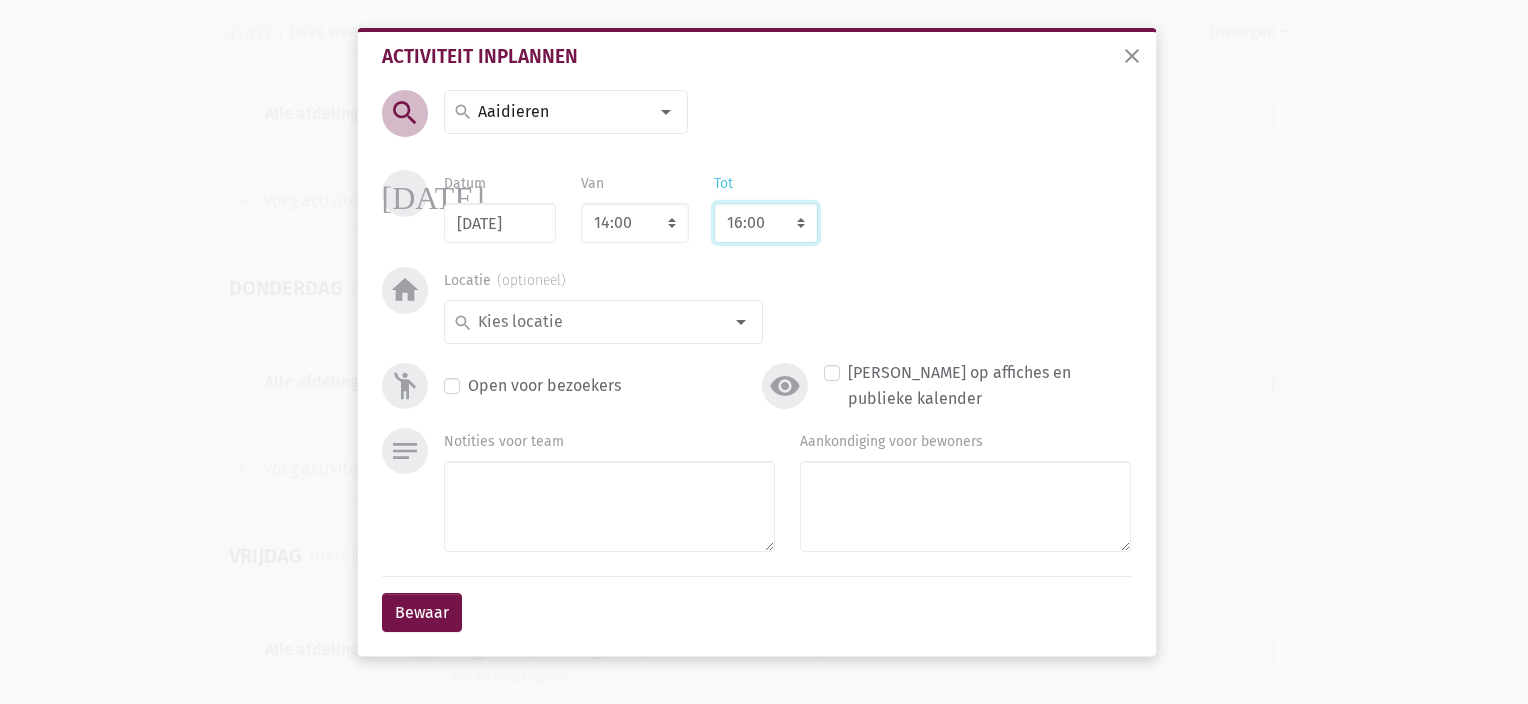 type 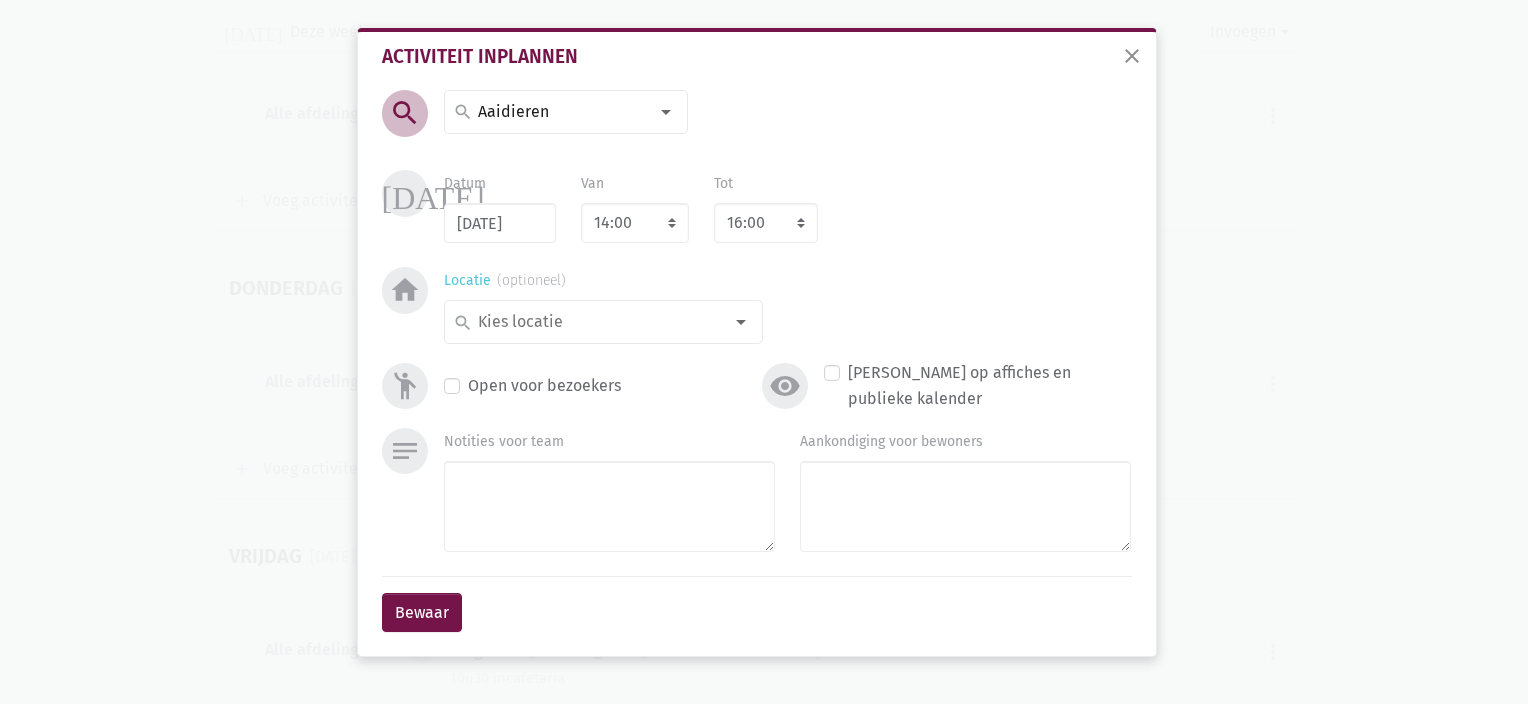 click at bounding box center [741, 322] 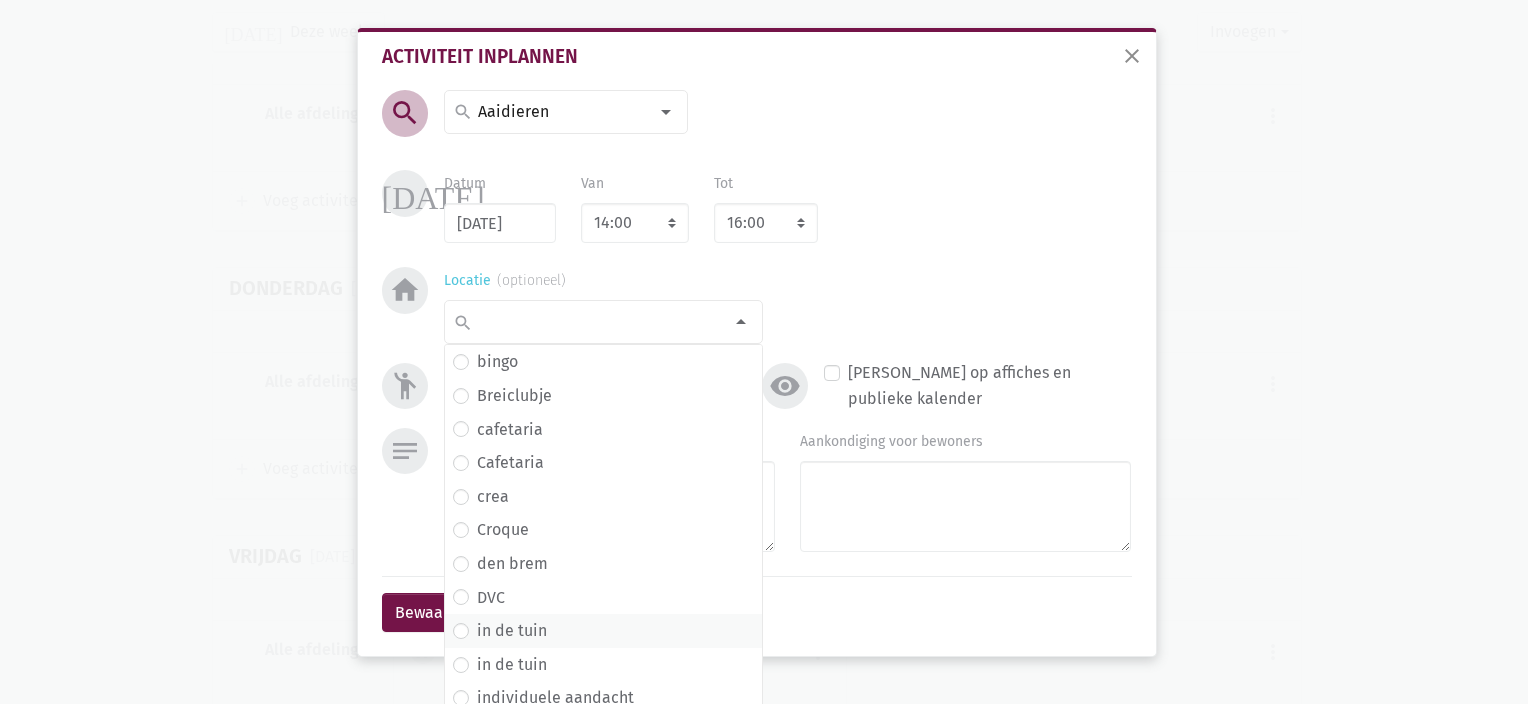 click on "in de tuin" at bounding box center [603, 631] 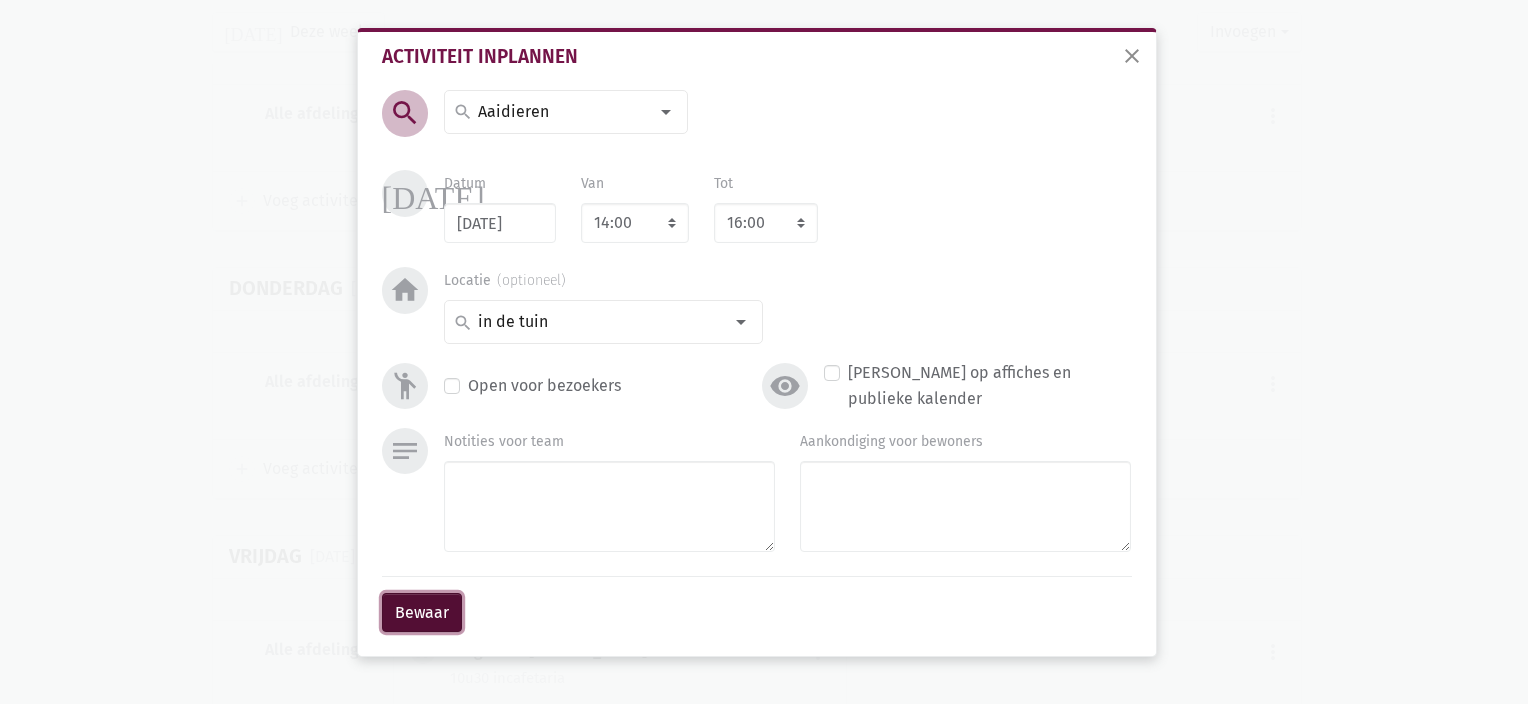 click on "Bewaar" at bounding box center (422, 613) 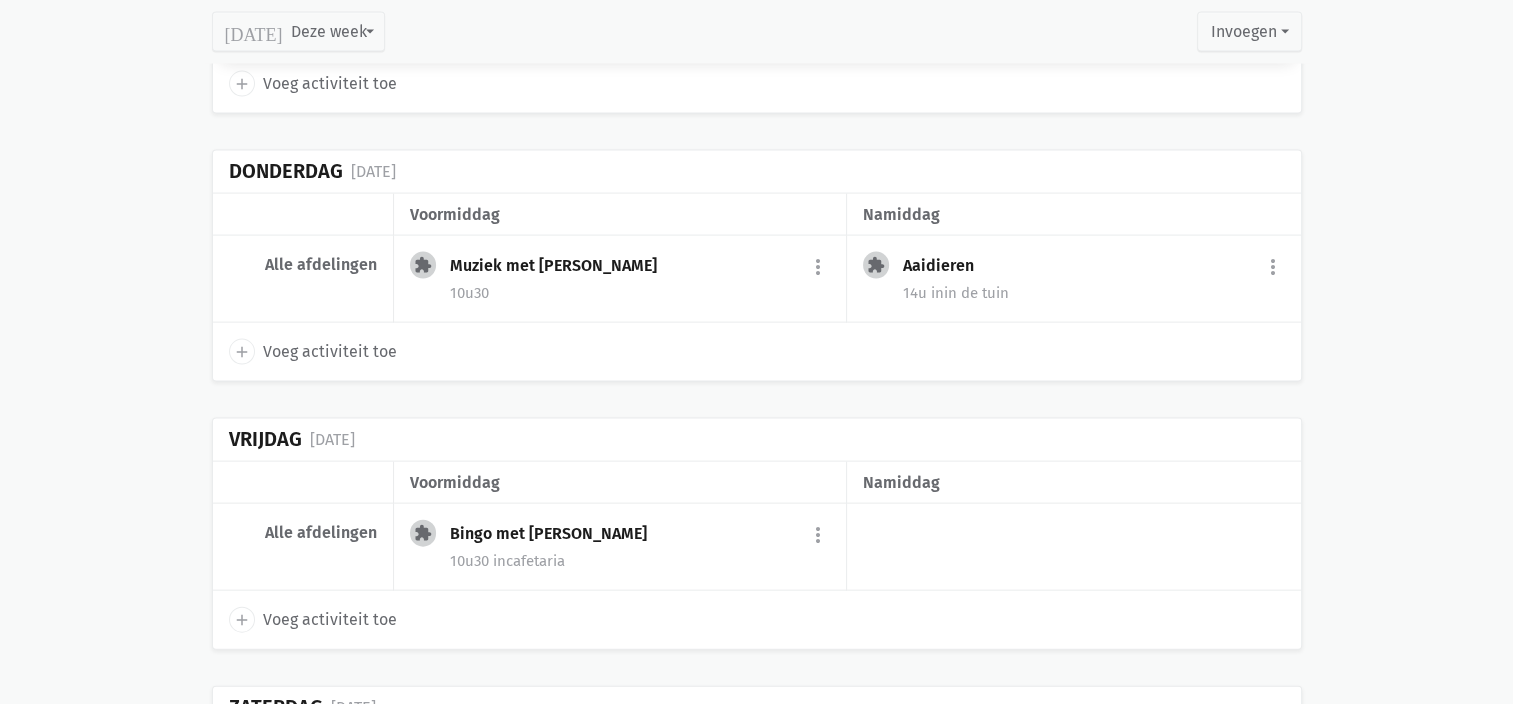 scroll, scrollTop: 4293, scrollLeft: 0, axis: vertical 